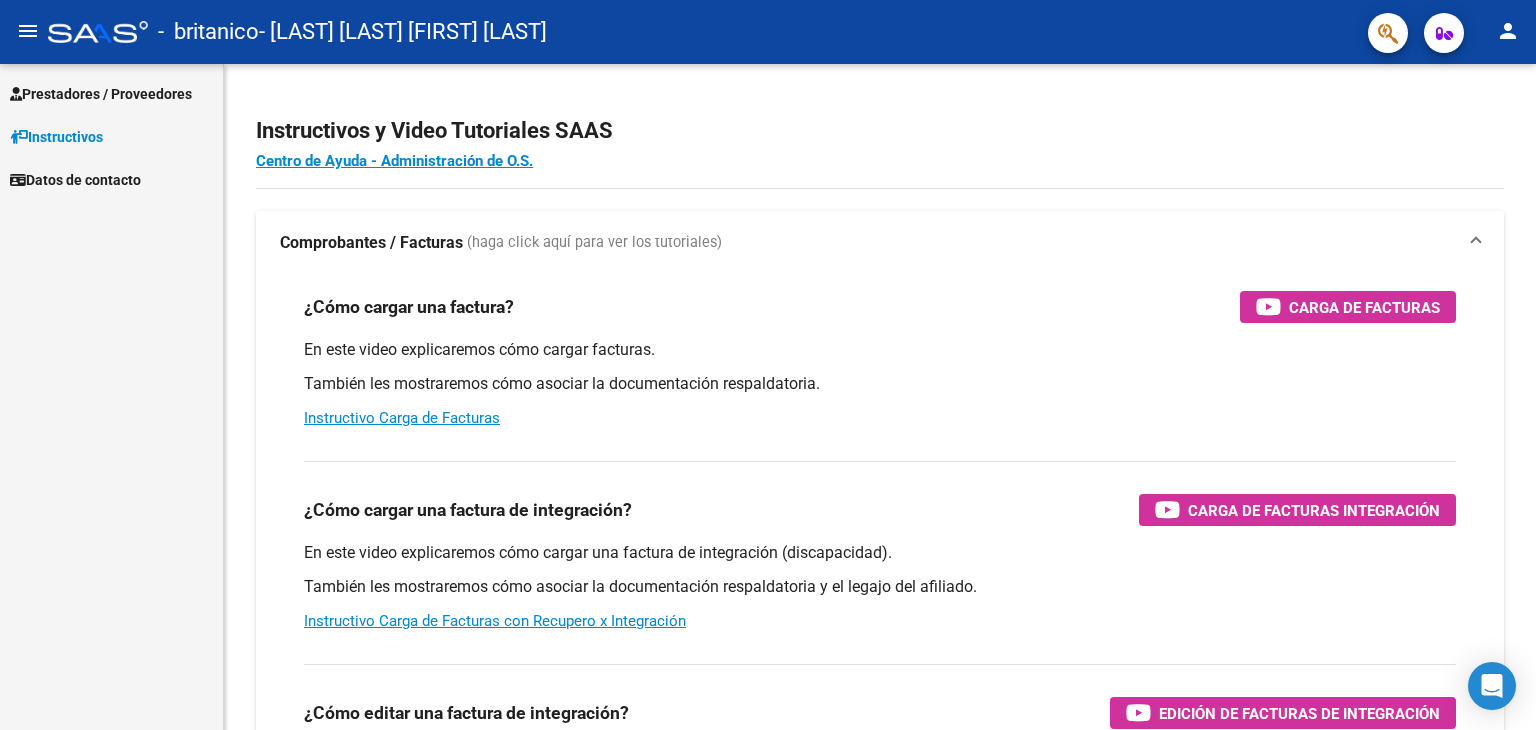 scroll, scrollTop: 0, scrollLeft: 0, axis: both 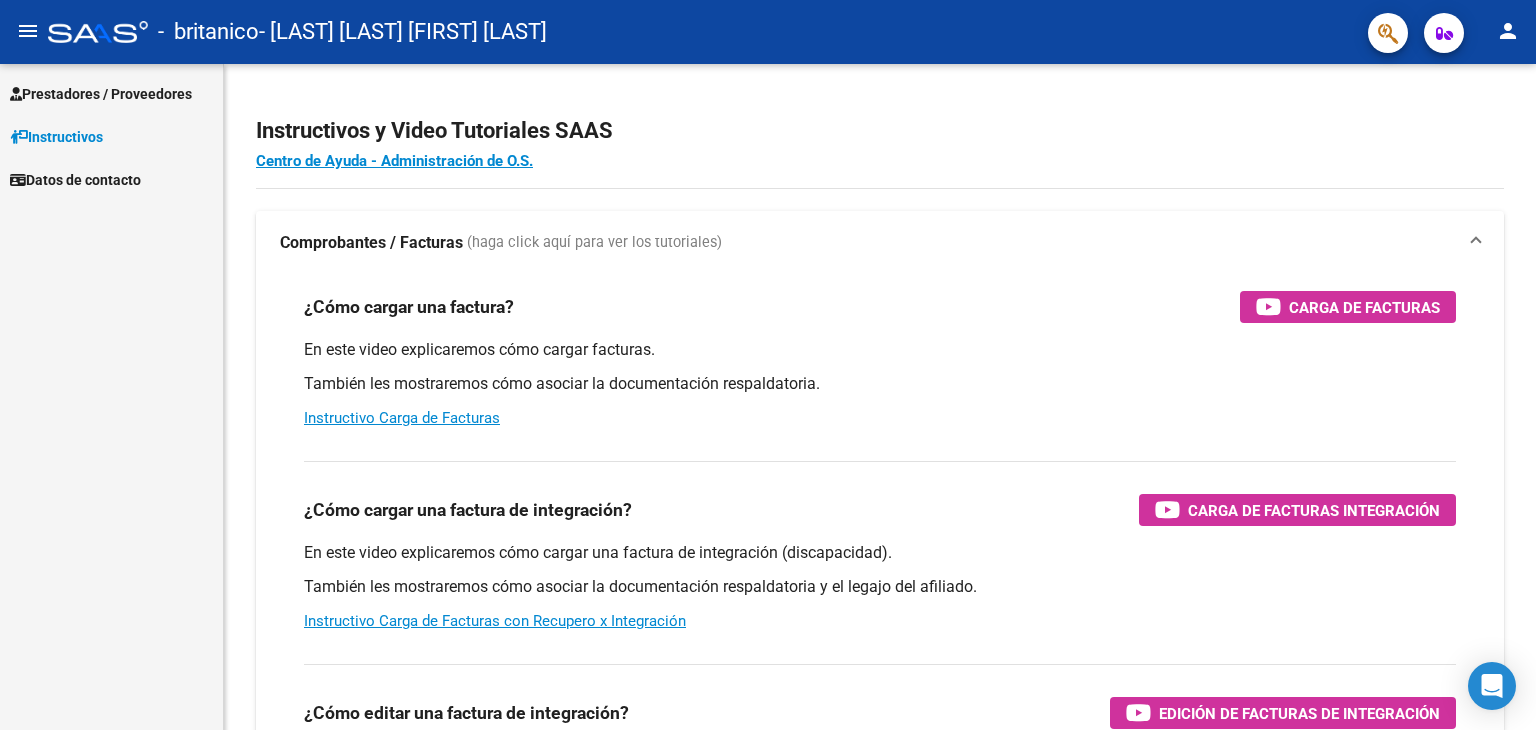 click on "Prestadores / Proveedores" at bounding box center (101, 94) 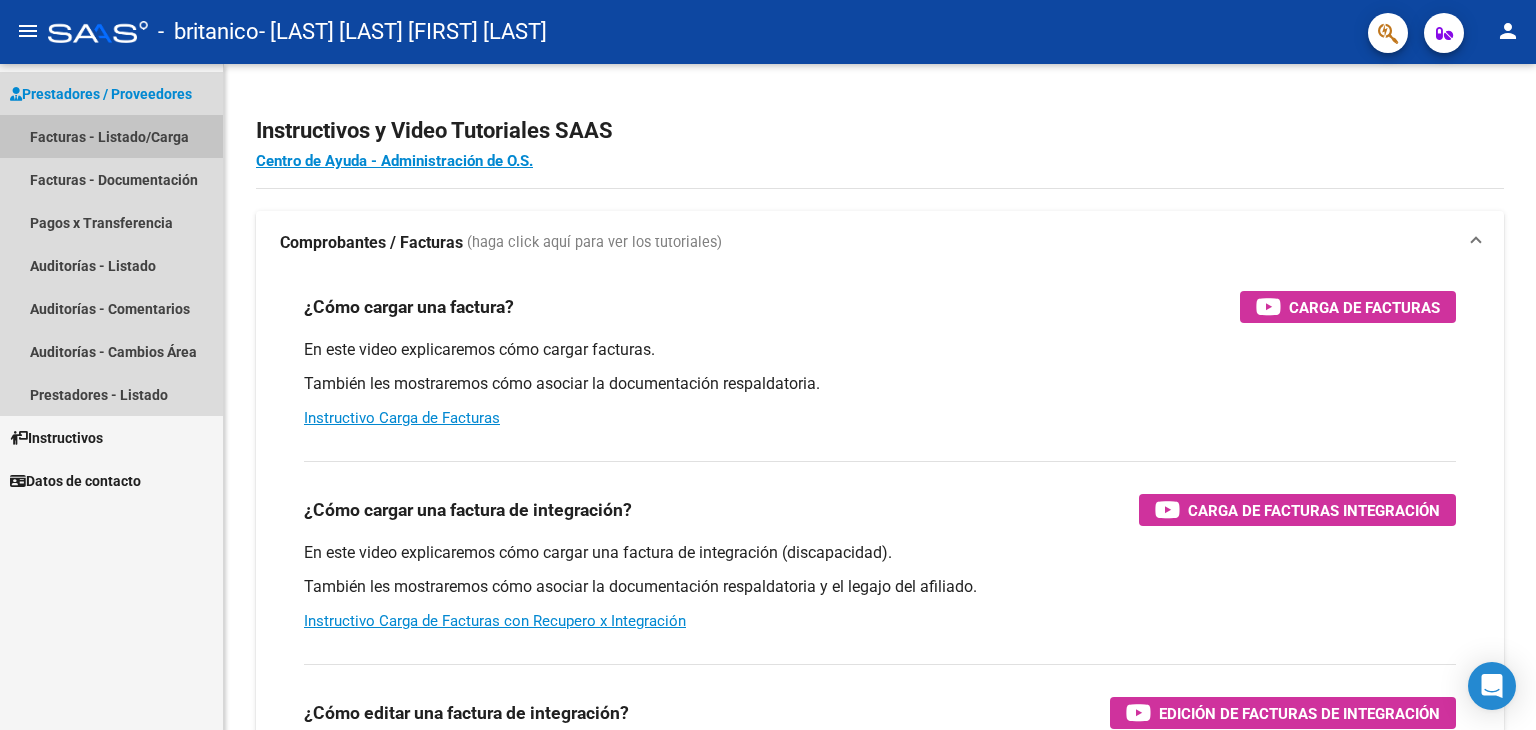 click on "Facturas - Listado/Carga" at bounding box center (111, 136) 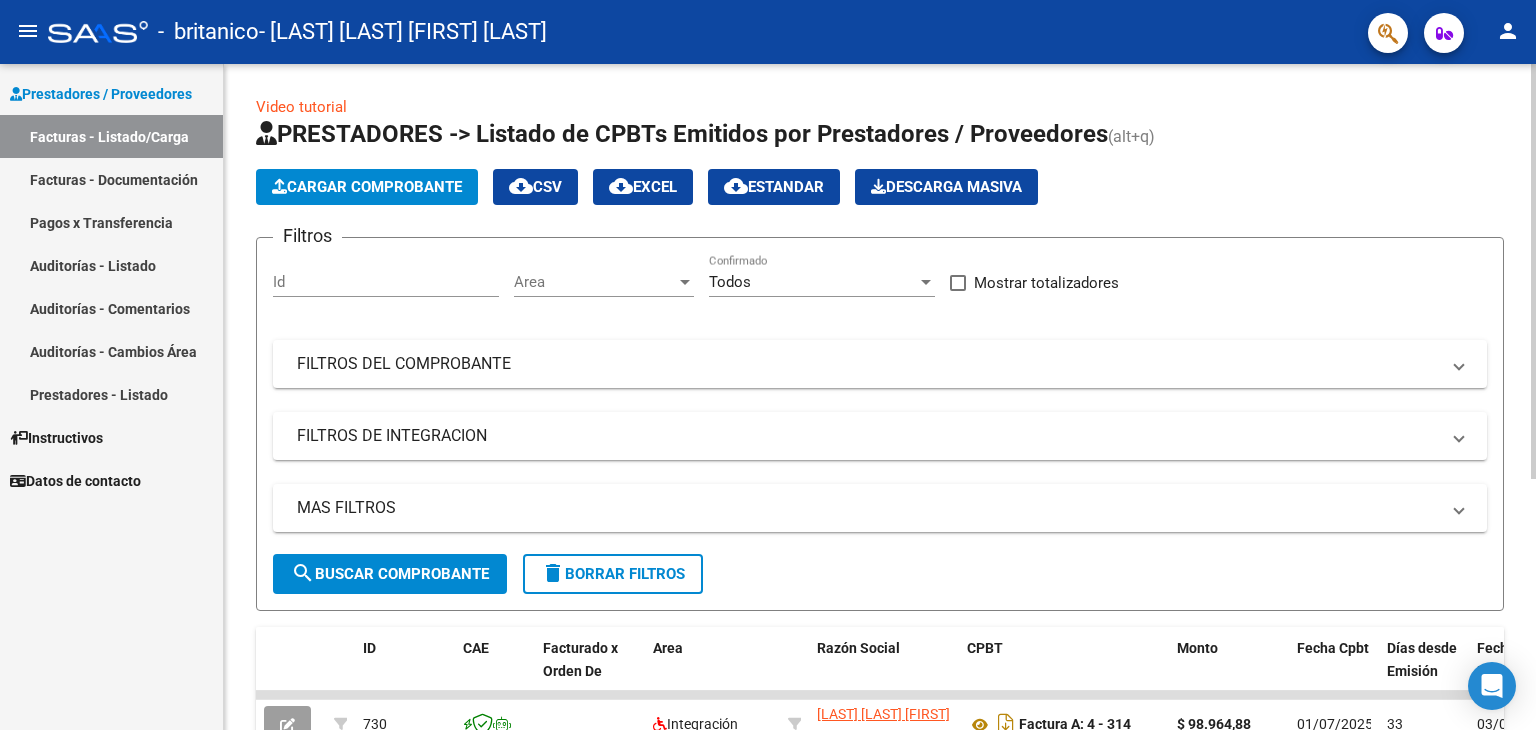 click on "Cargar Comprobante" 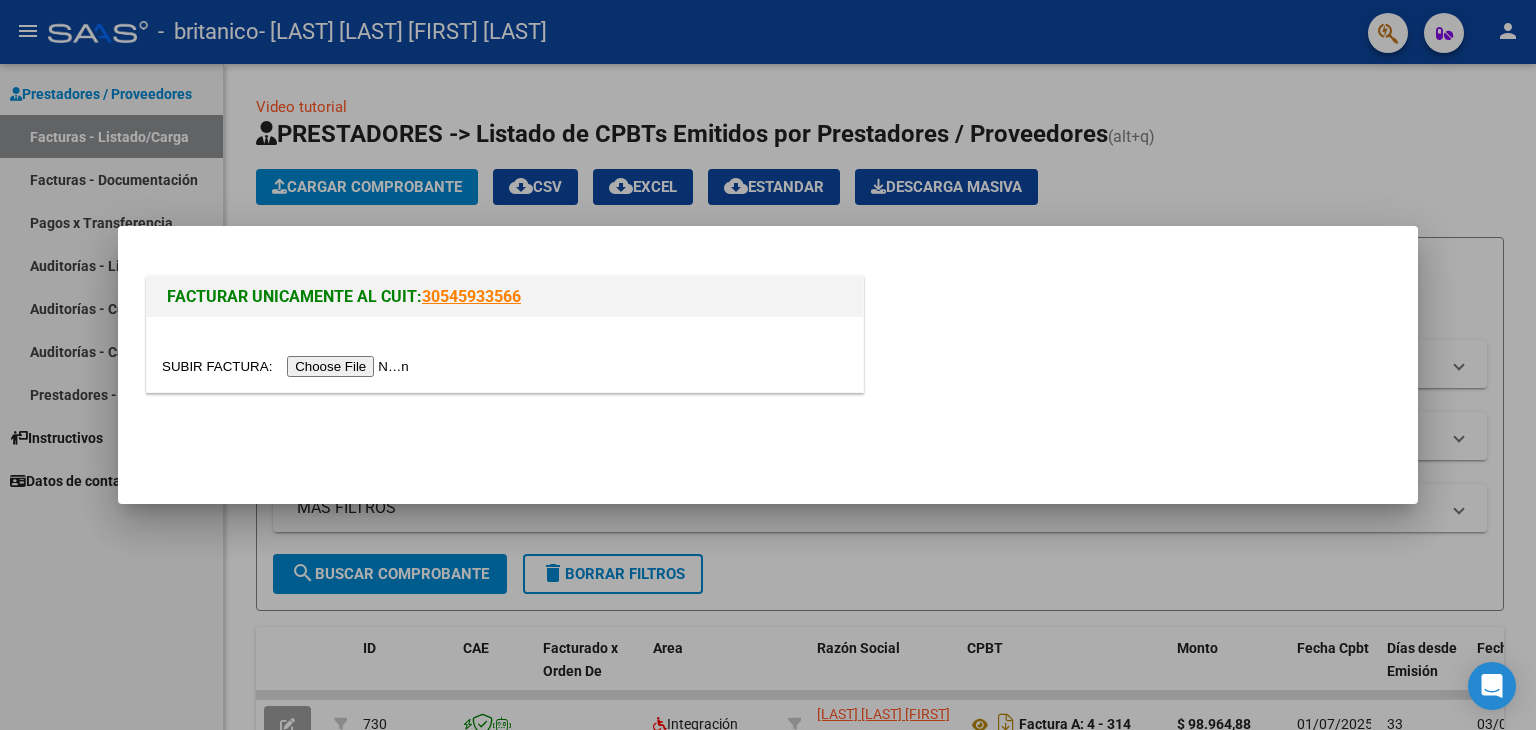 click at bounding box center [288, 366] 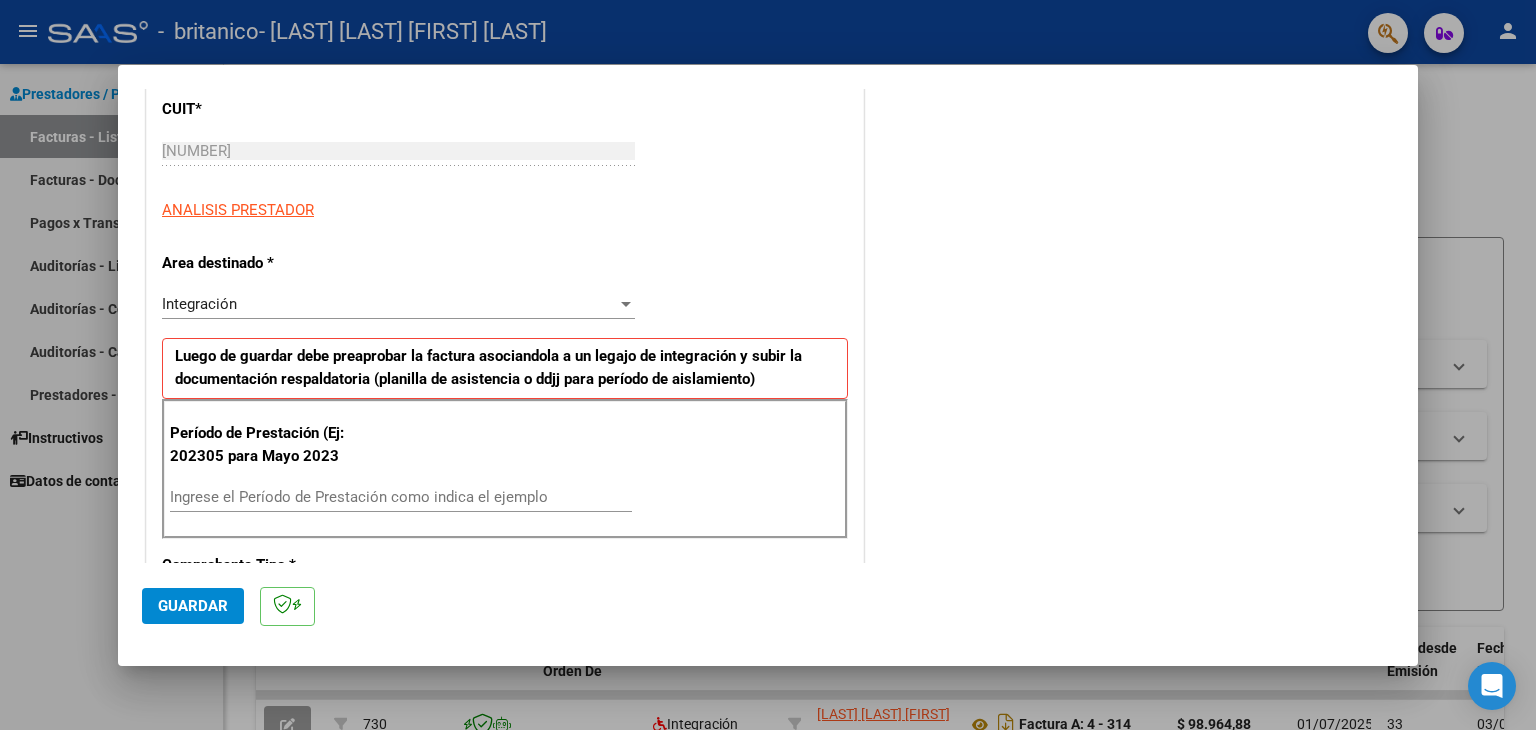 scroll, scrollTop: 300, scrollLeft: 0, axis: vertical 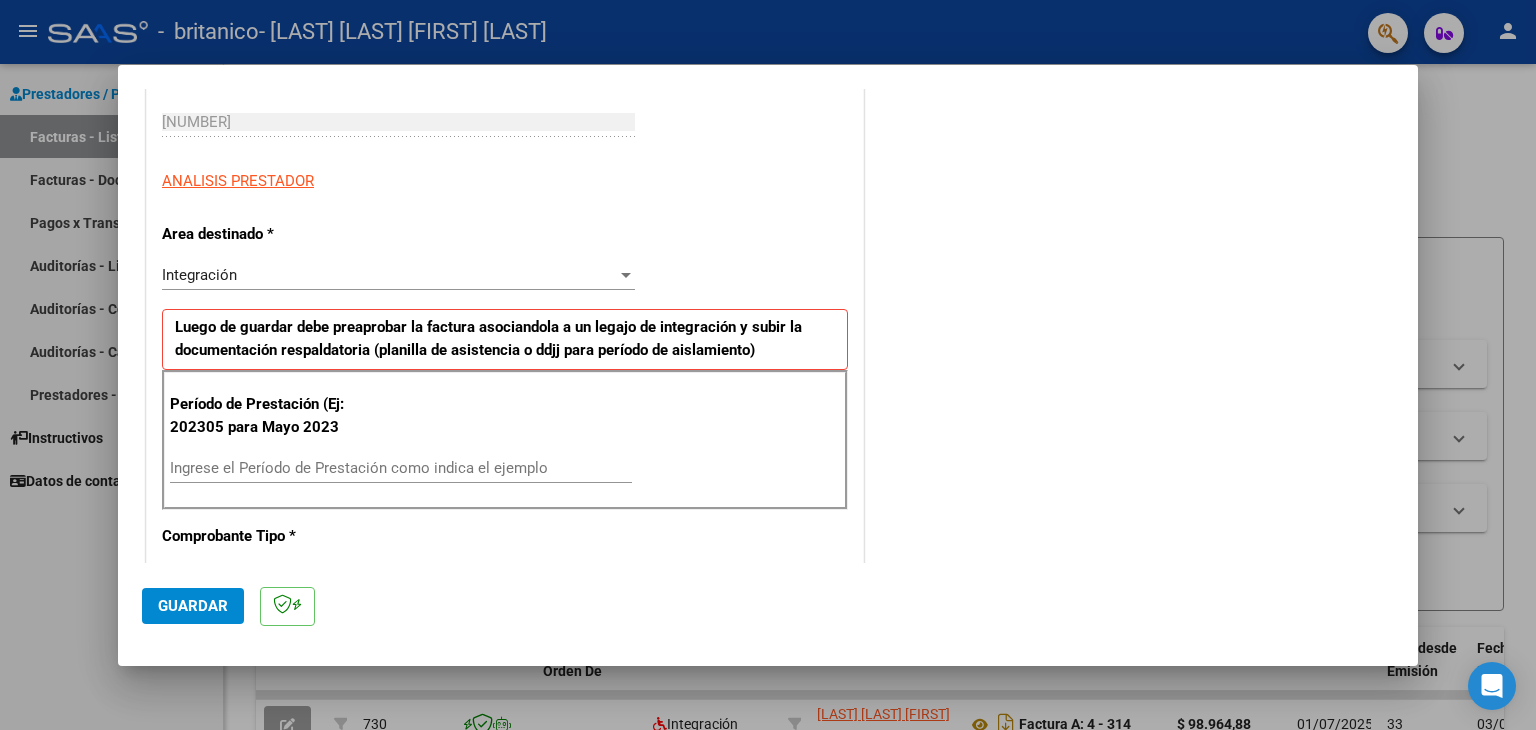 click on "Ingrese el Período de Prestación como indica el ejemplo" at bounding box center [401, 468] 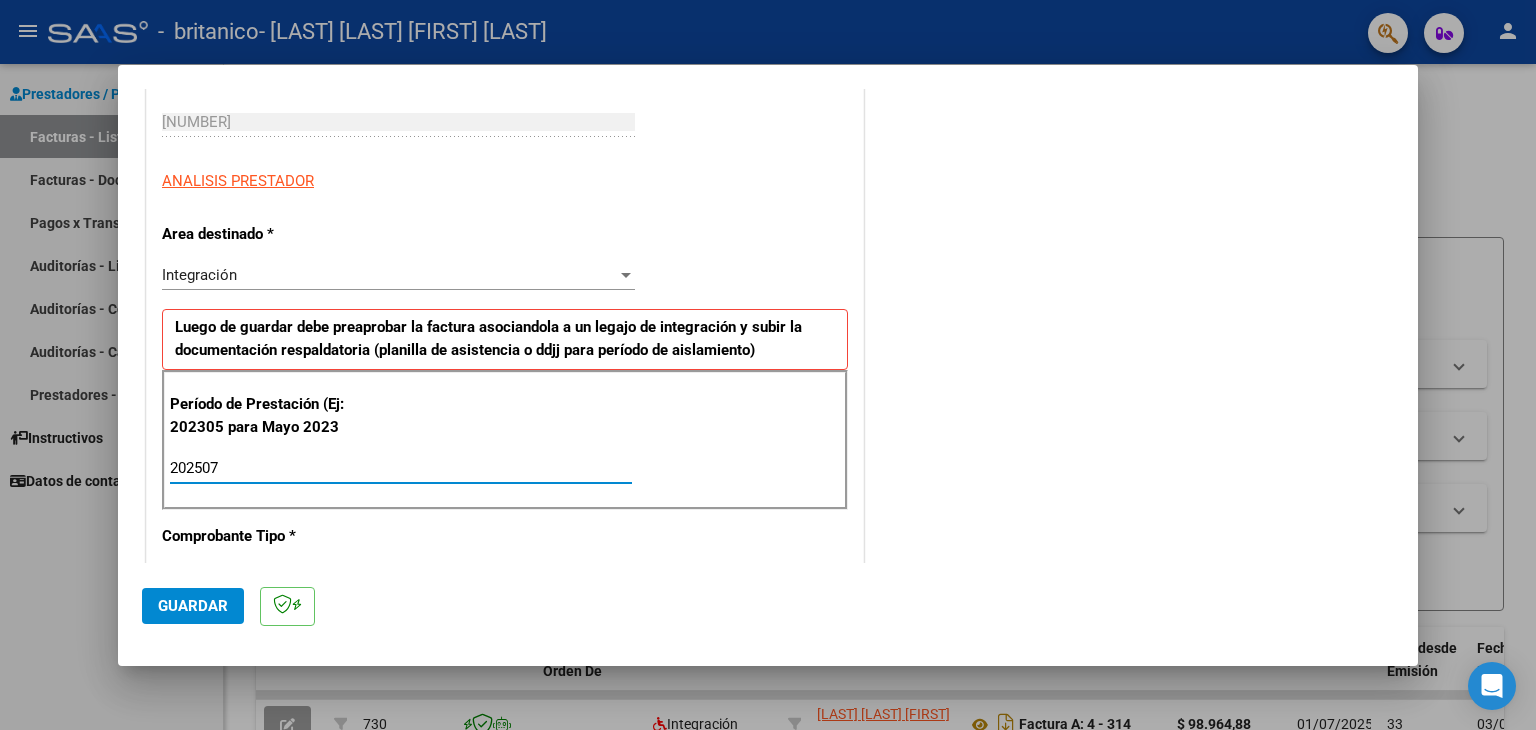 type on "202507" 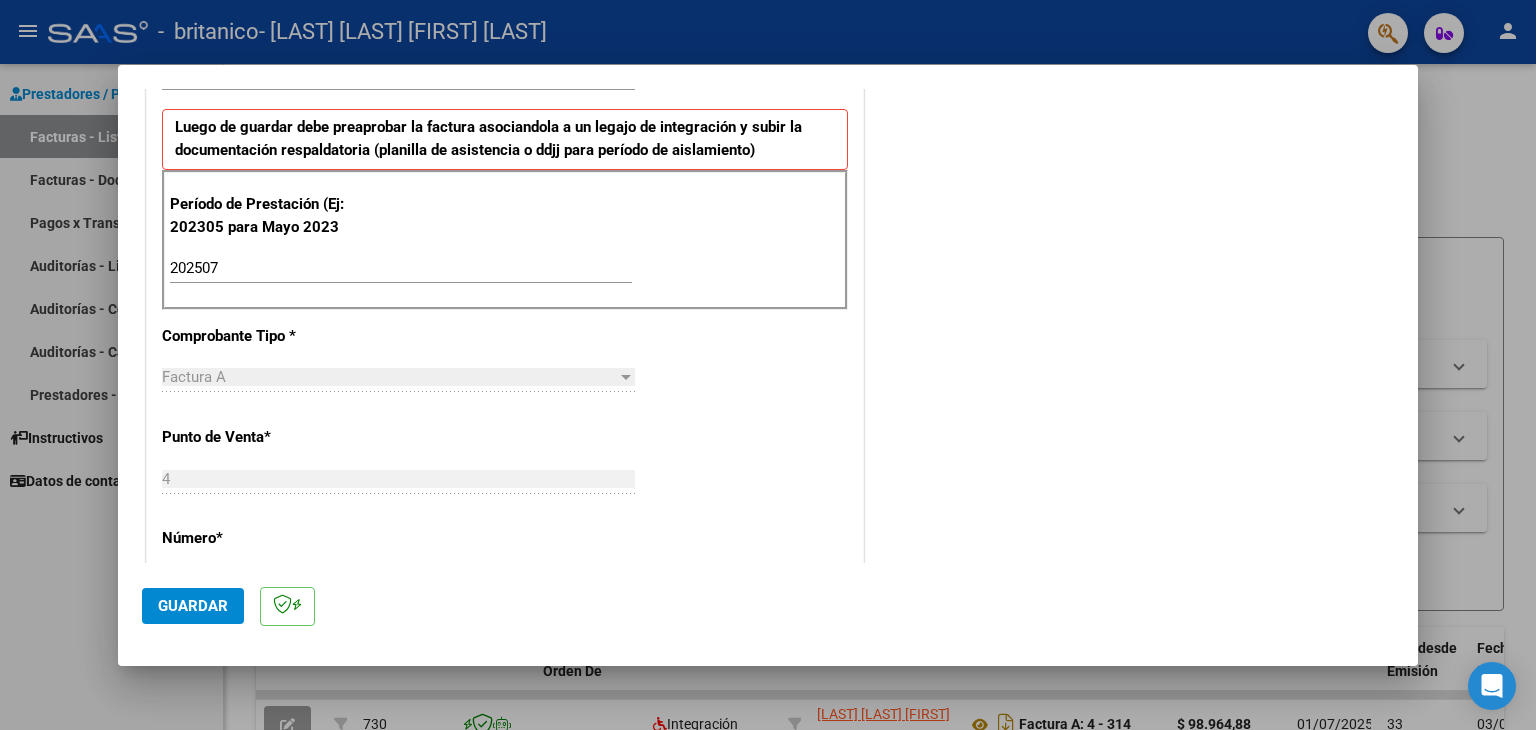 scroll, scrollTop: 600, scrollLeft: 0, axis: vertical 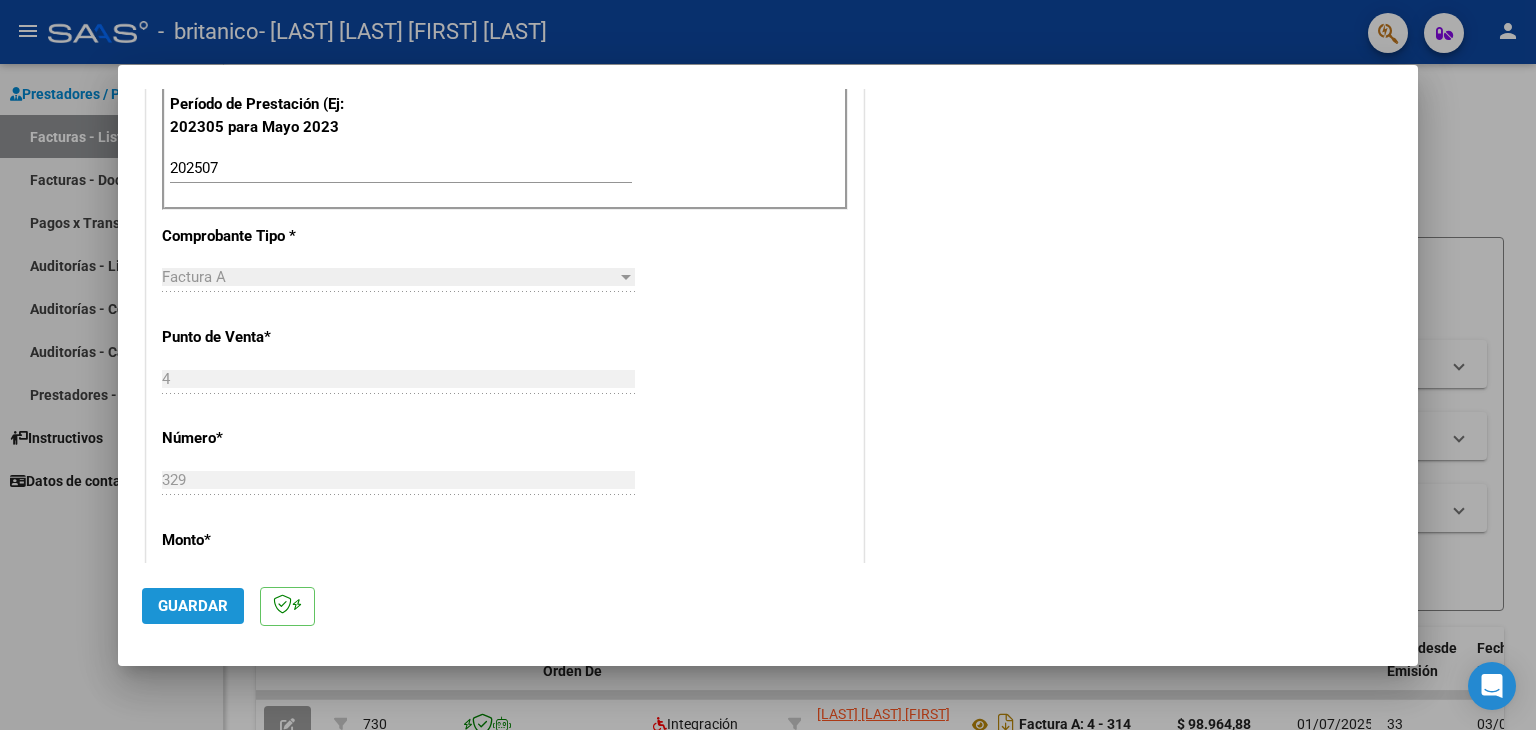 click on "Guardar" 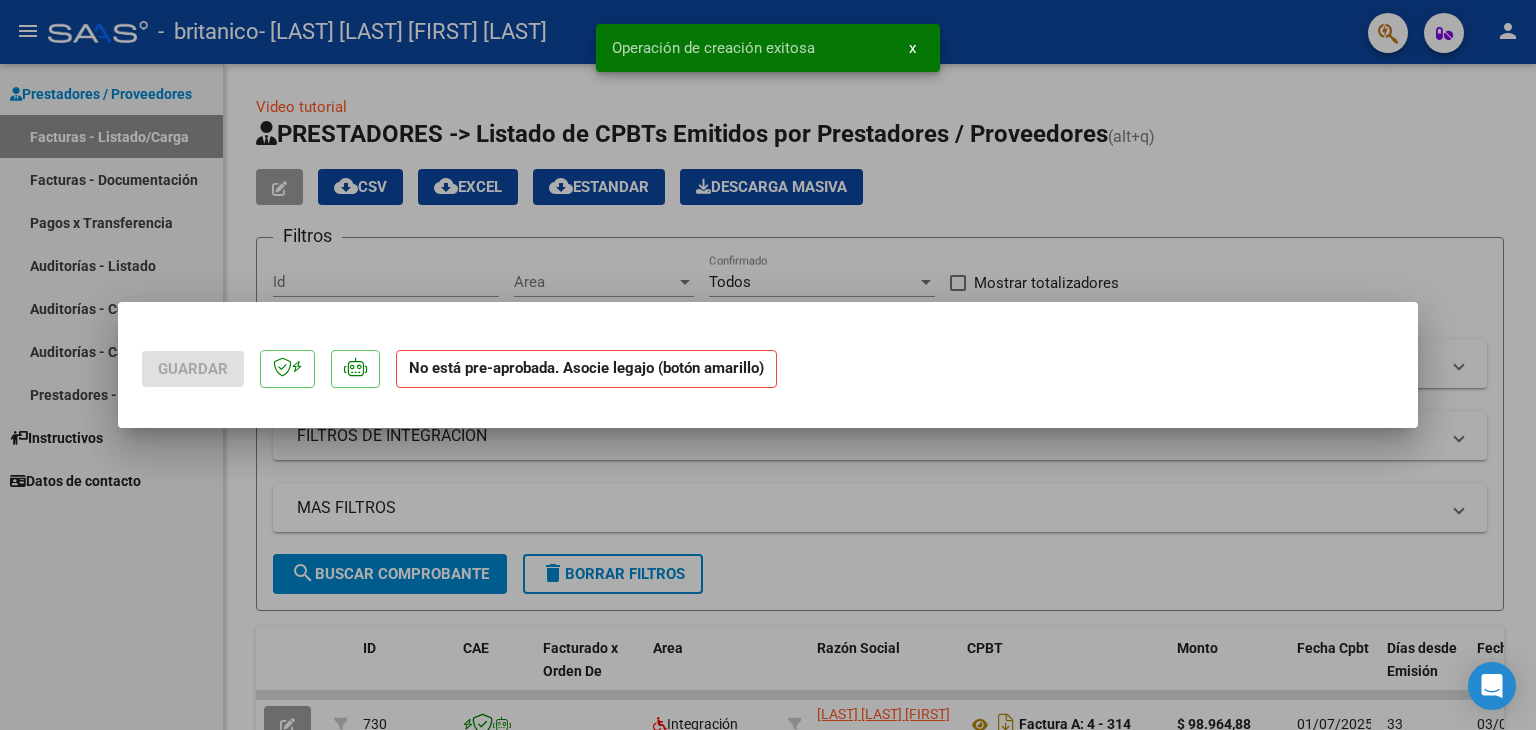 scroll, scrollTop: 0, scrollLeft: 0, axis: both 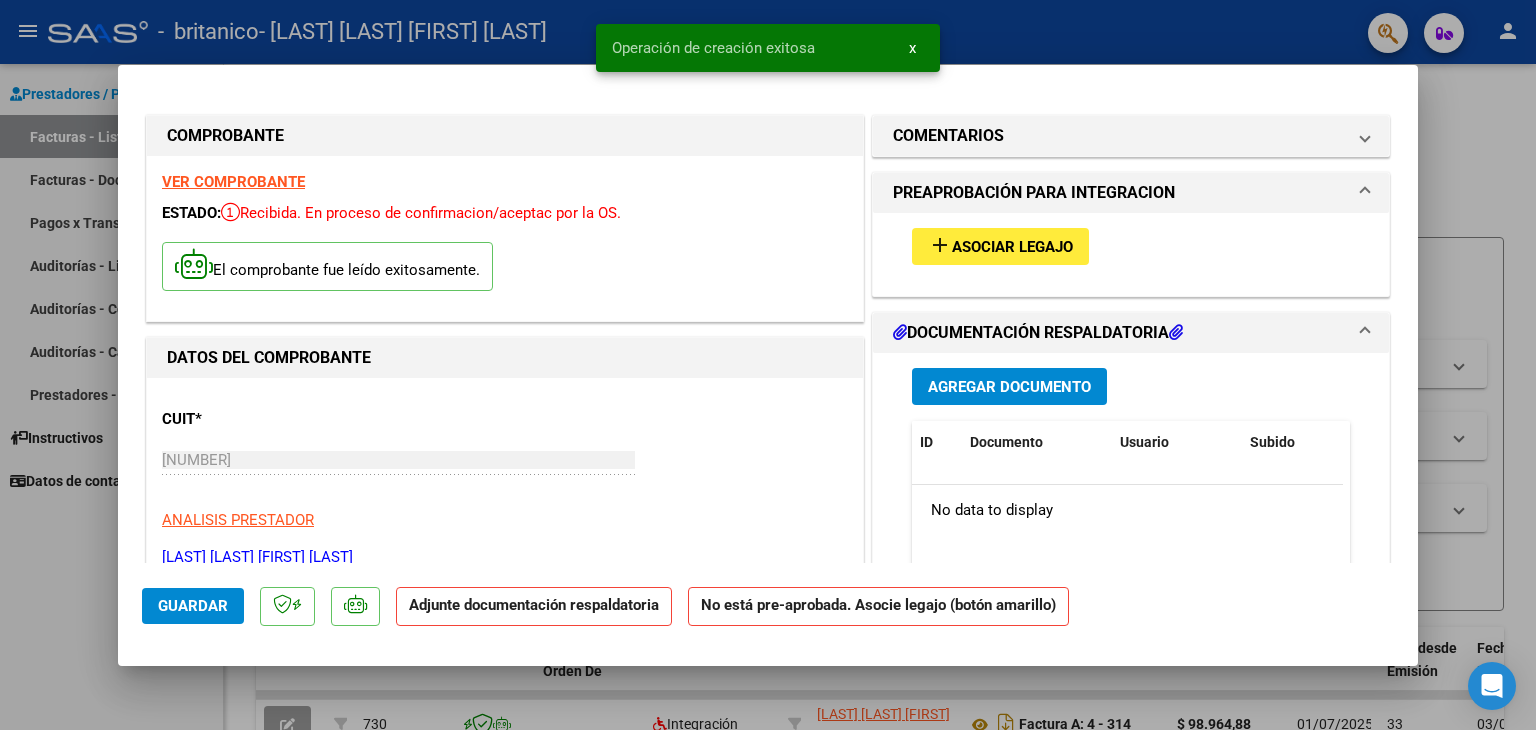 click on "Asociar Legajo" at bounding box center (1012, 247) 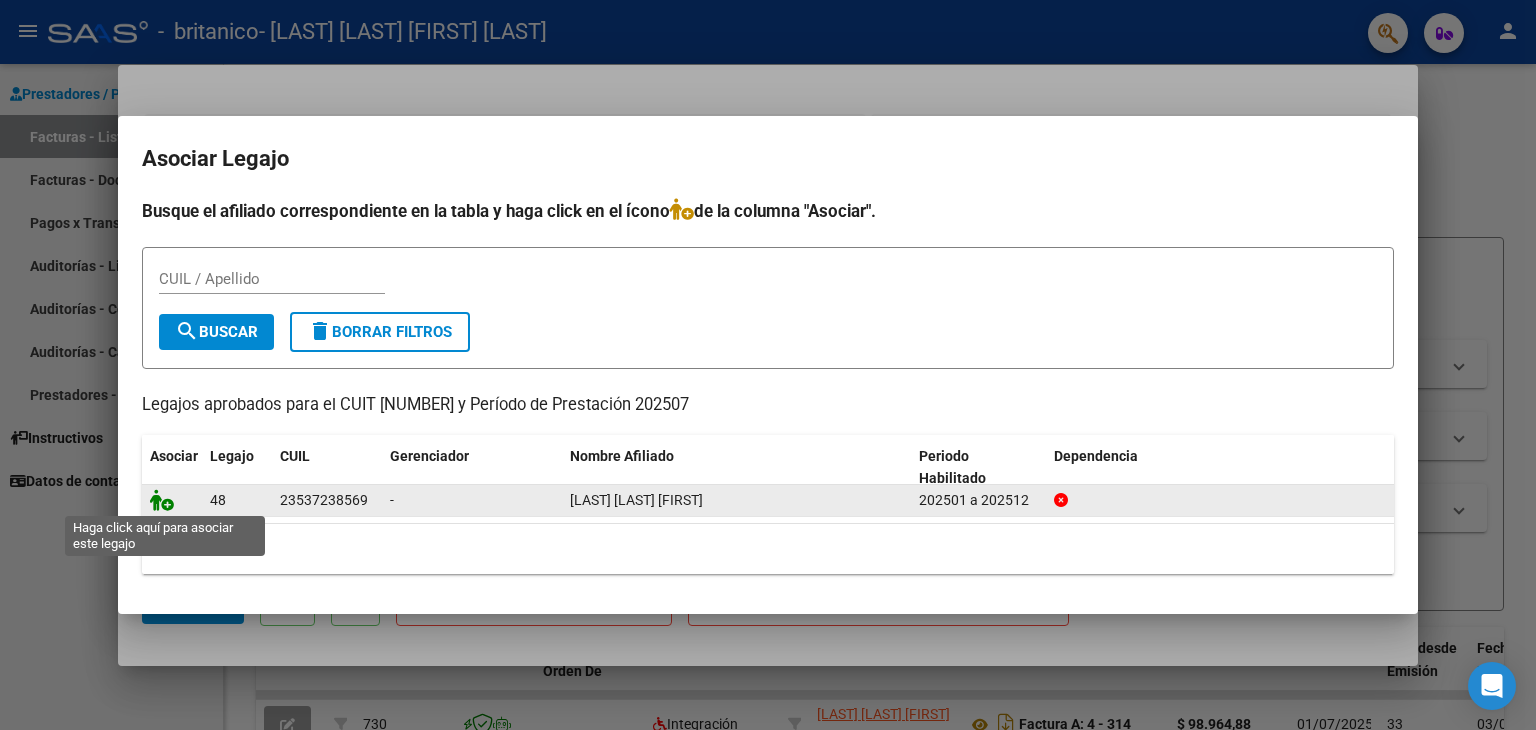 click 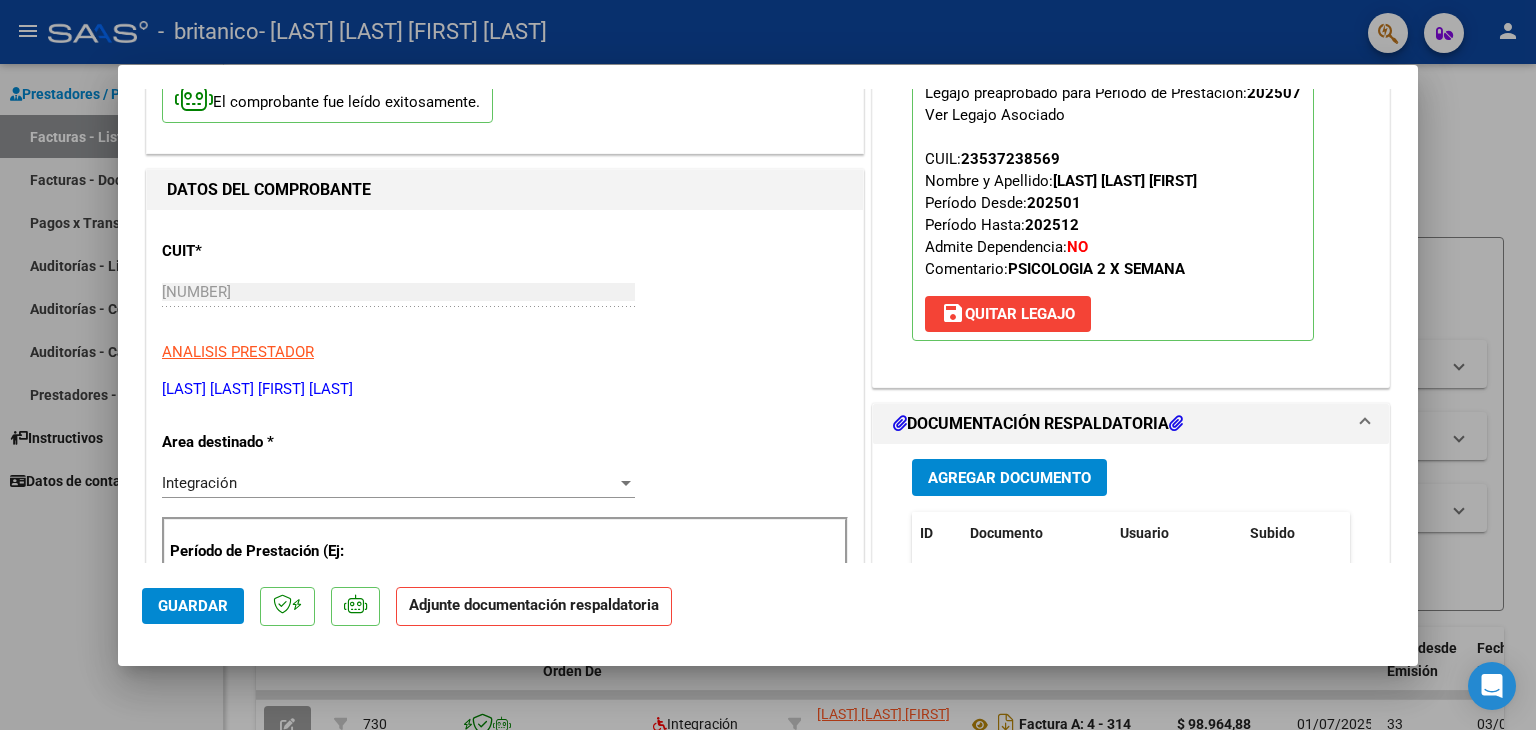 scroll, scrollTop: 200, scrollLeft: 0, axis: vertical 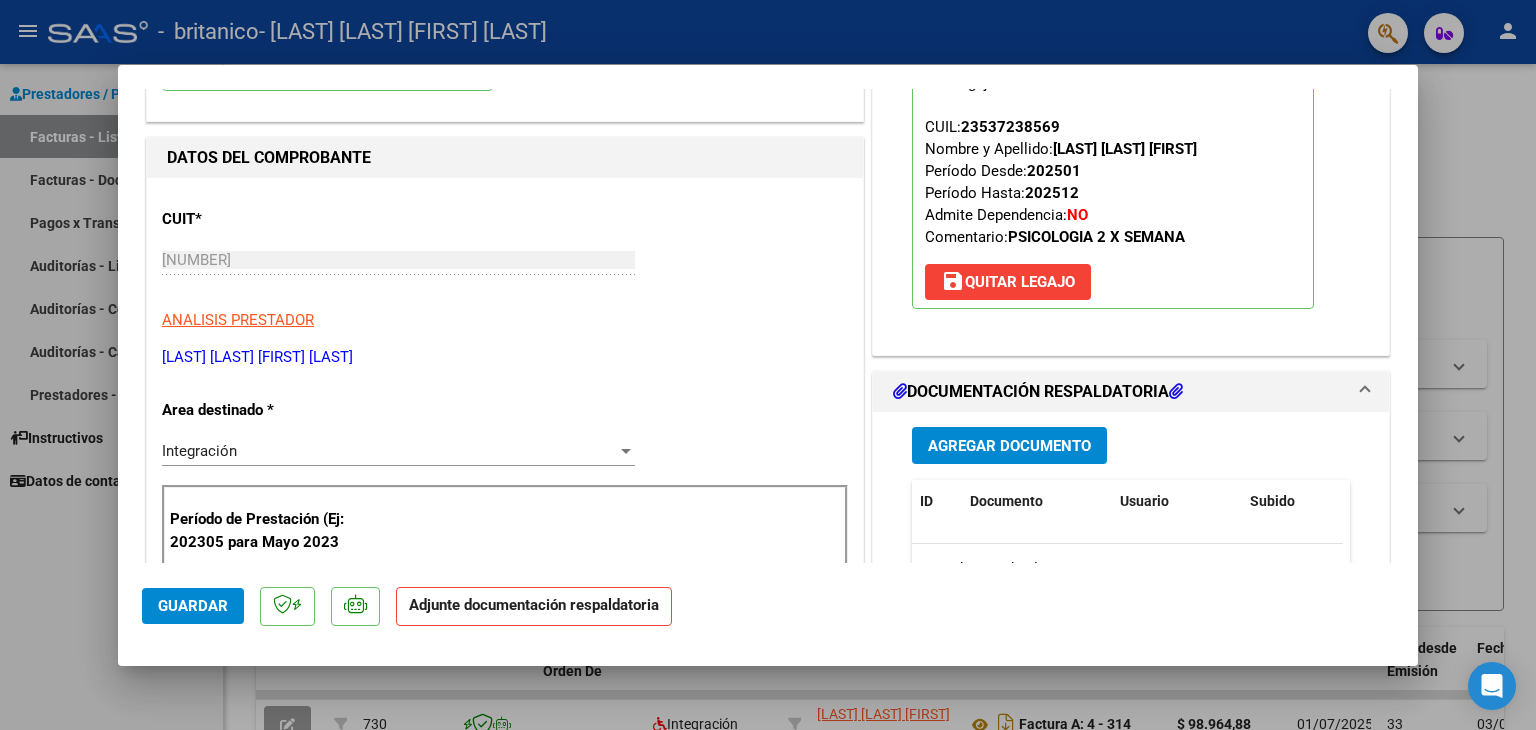 click on "Agregar Documento" at bounding box center (1009, 445) 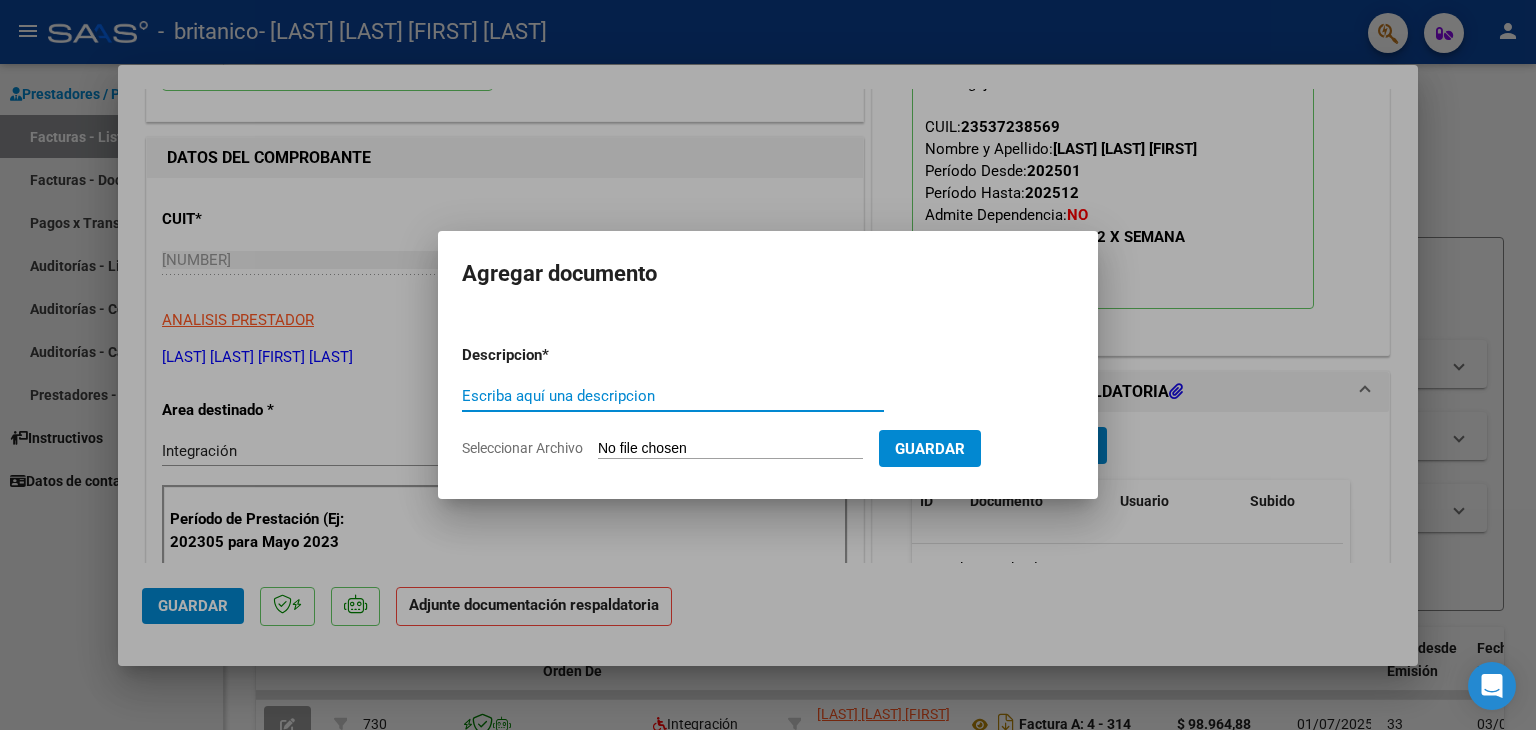 click on "Escriba aquí una descripcion" at bounding box center (673, 396) 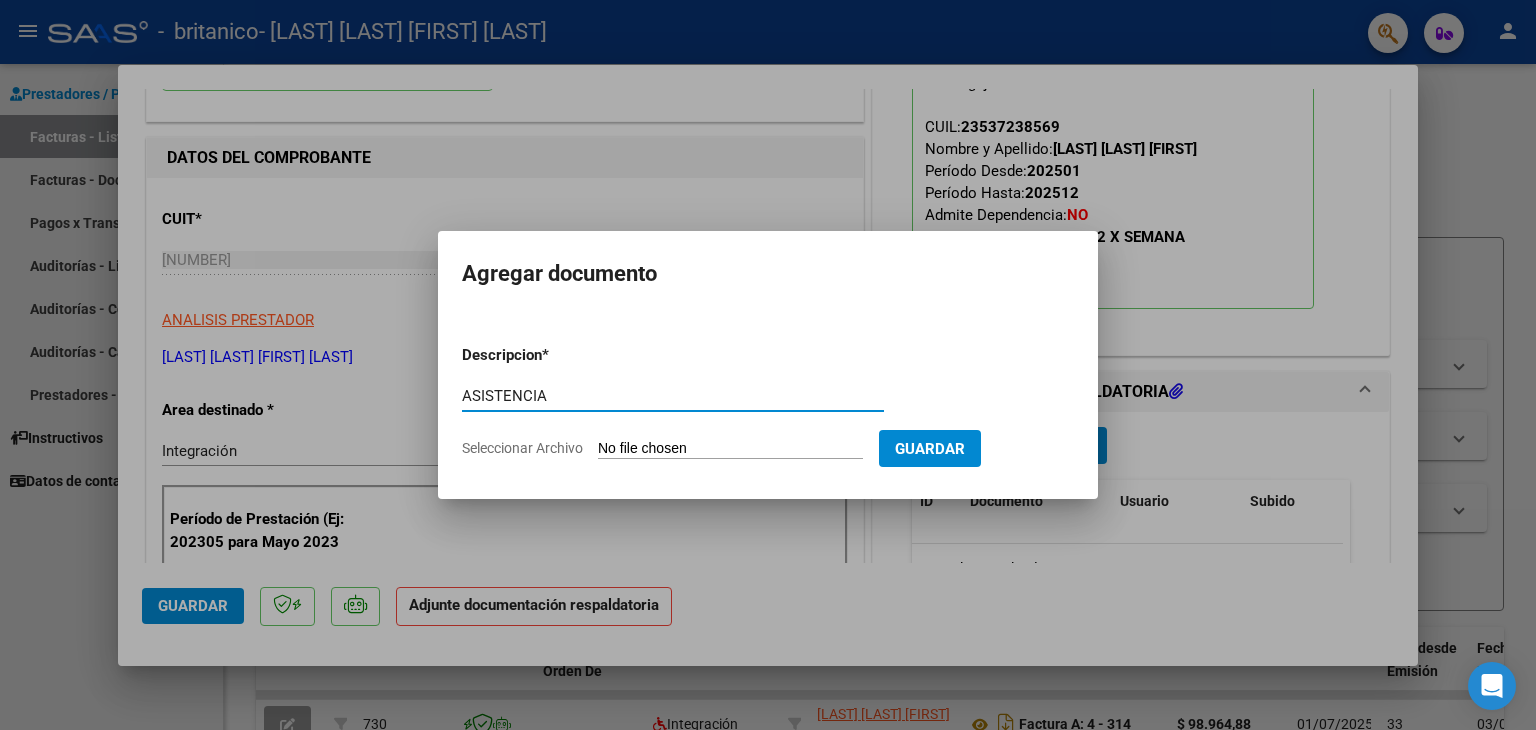 type on "ASISTENCIA" 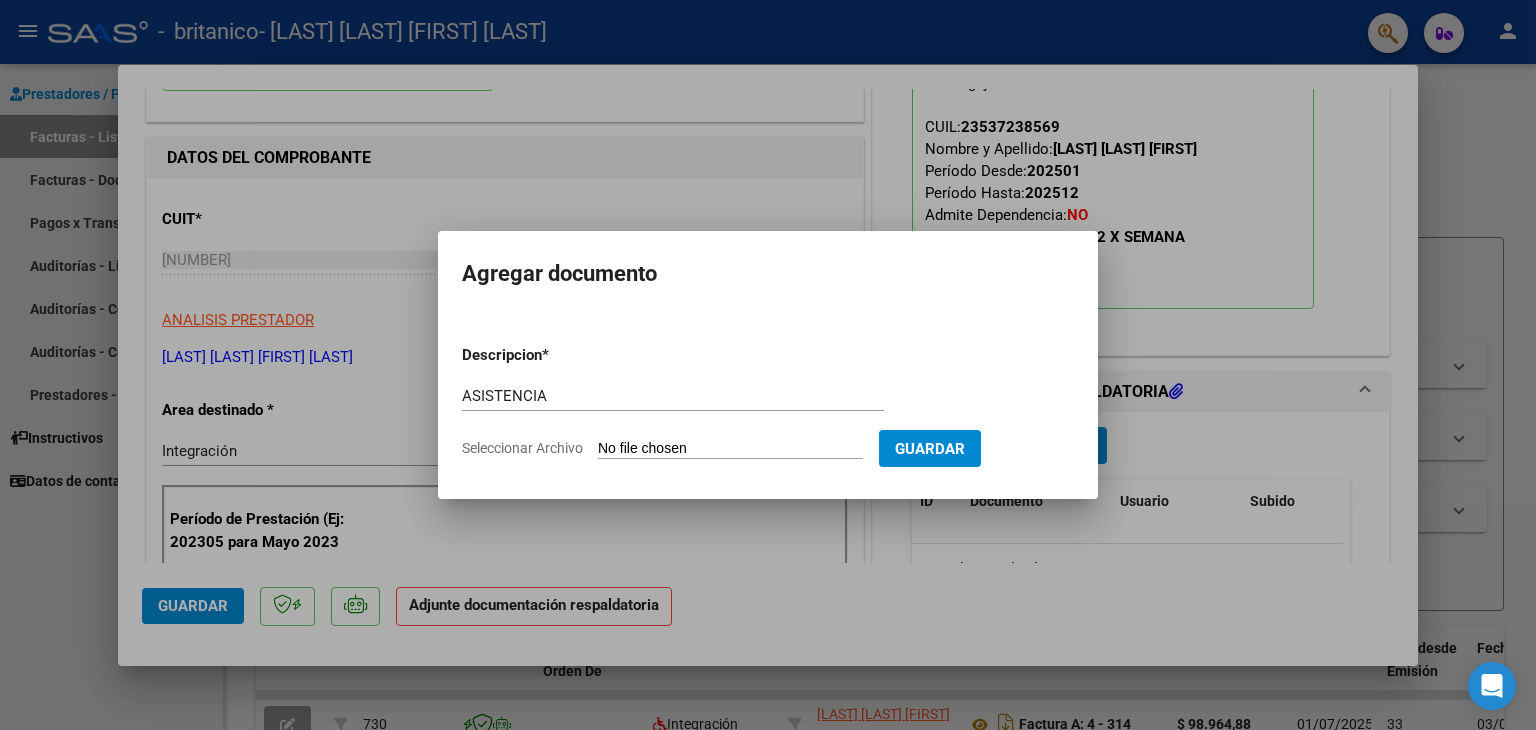 type on "C:\fakepath\asist.pdf" 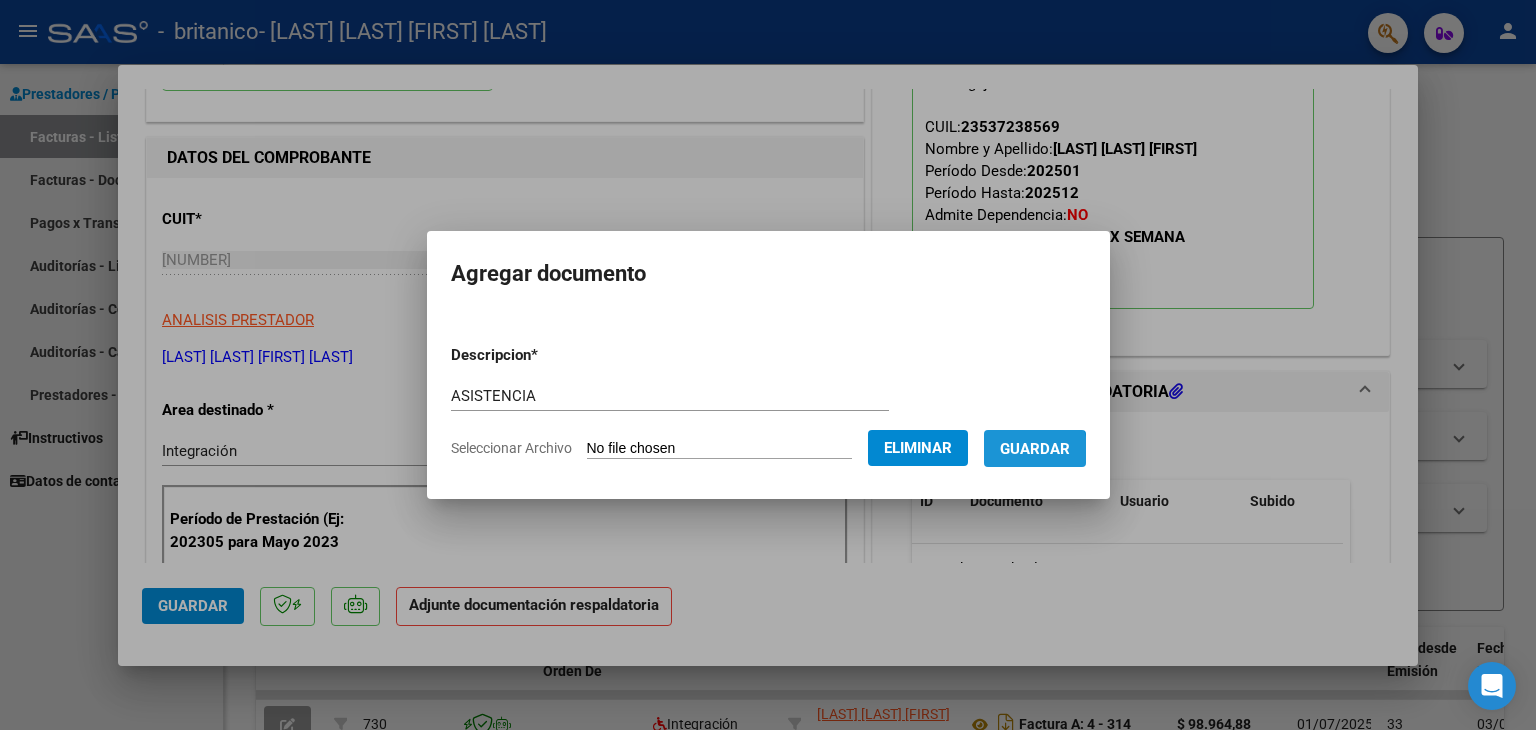 click on "Guardar" at bounding box center (1035, 449) 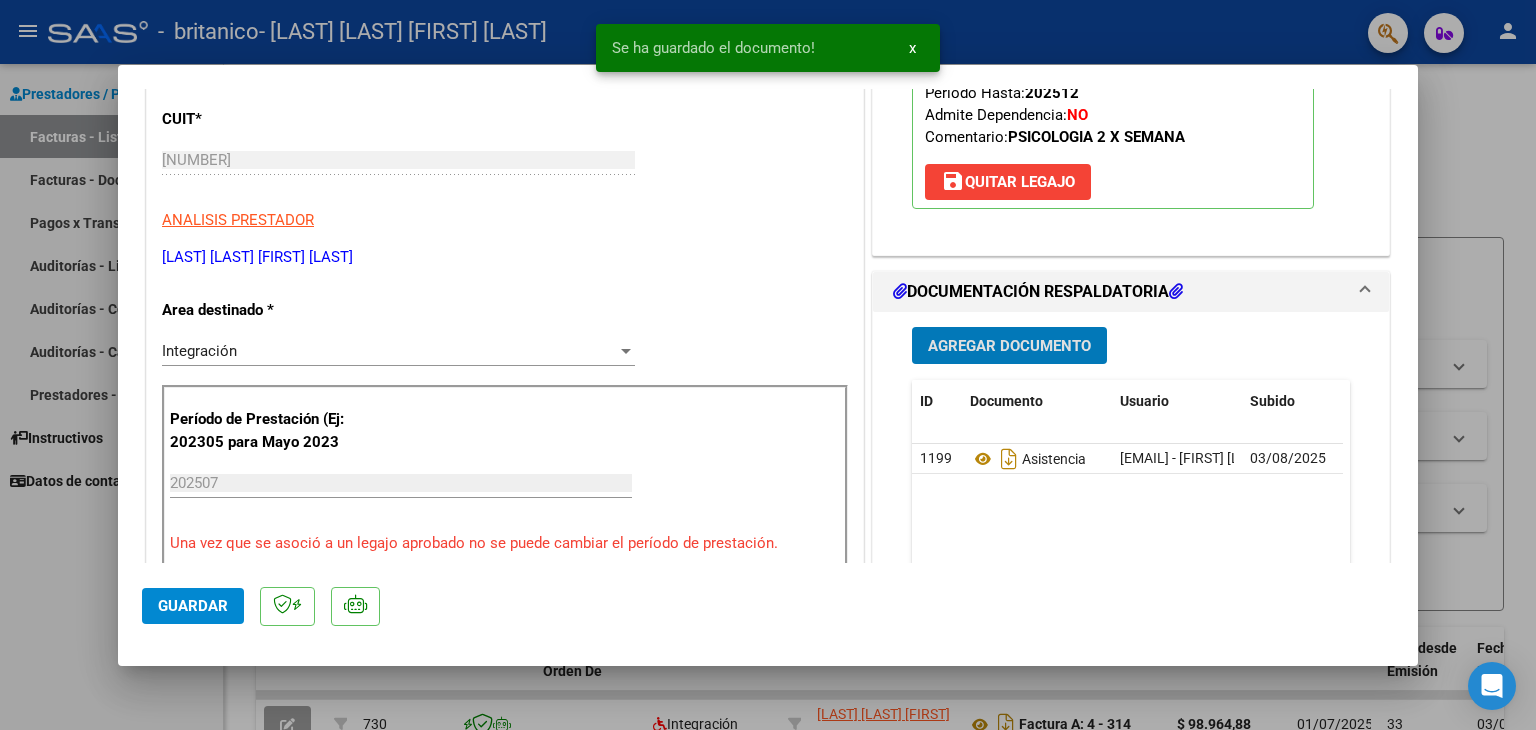 scroll, scrollTop: 400, scrollLeft: 0, axis: vertical 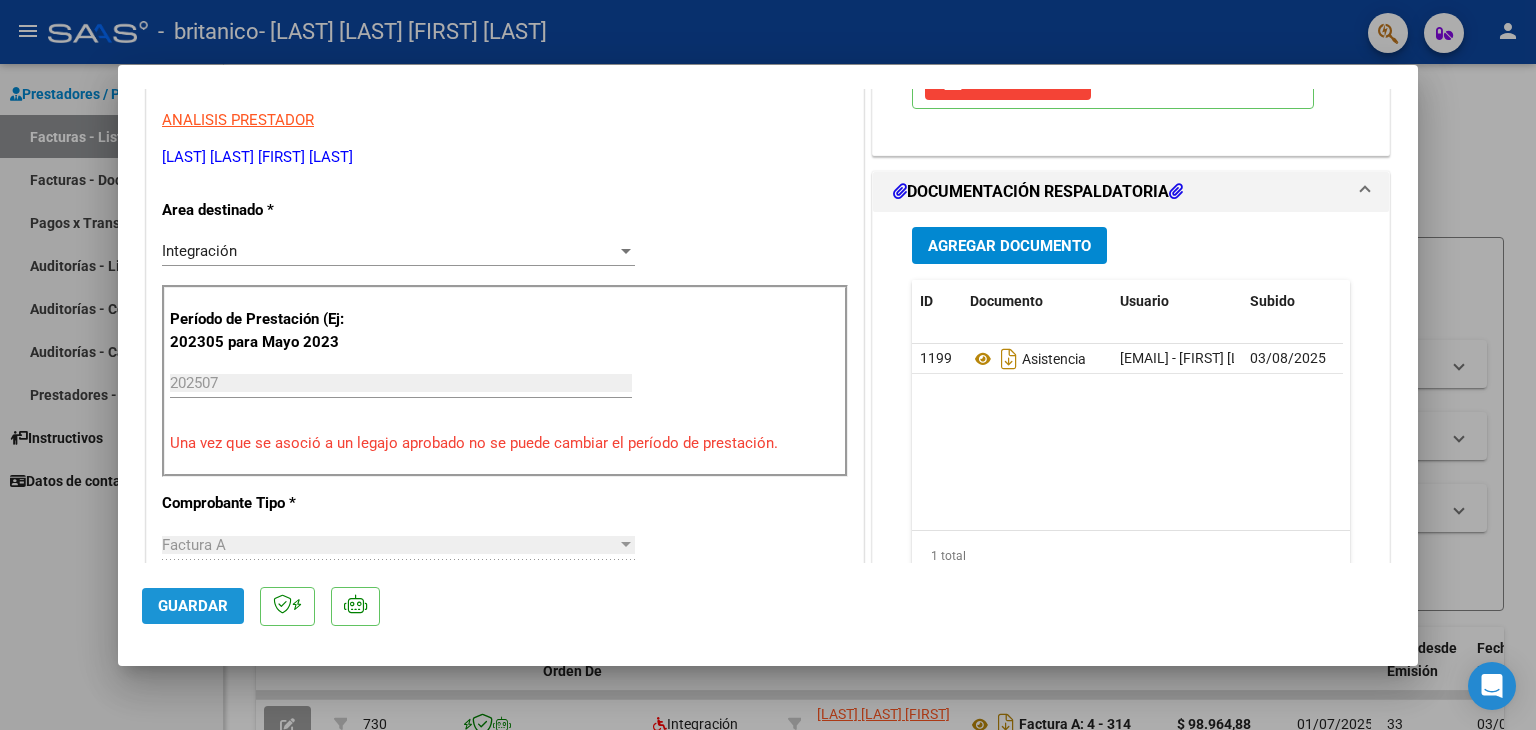 click on "Guardar" 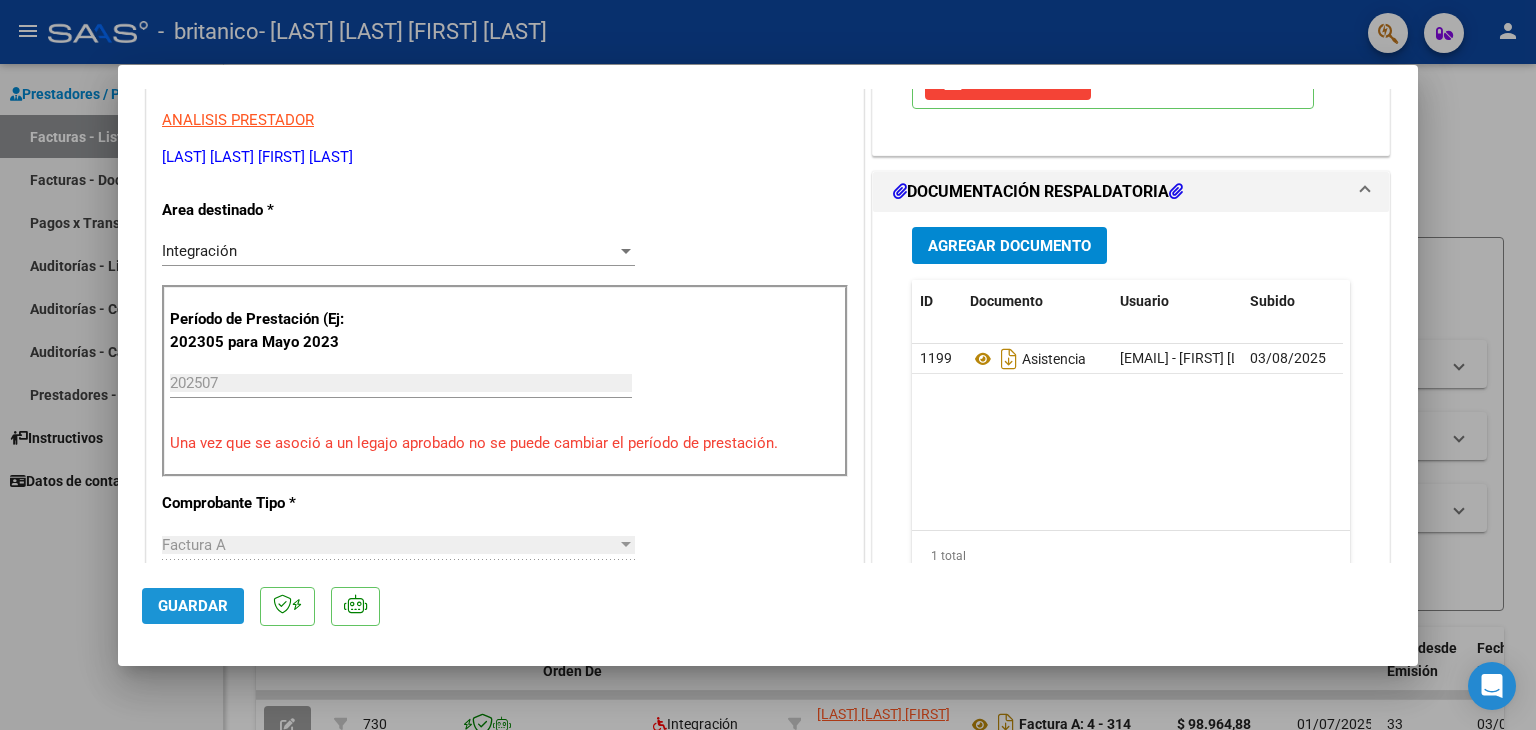 click on "Guardar" 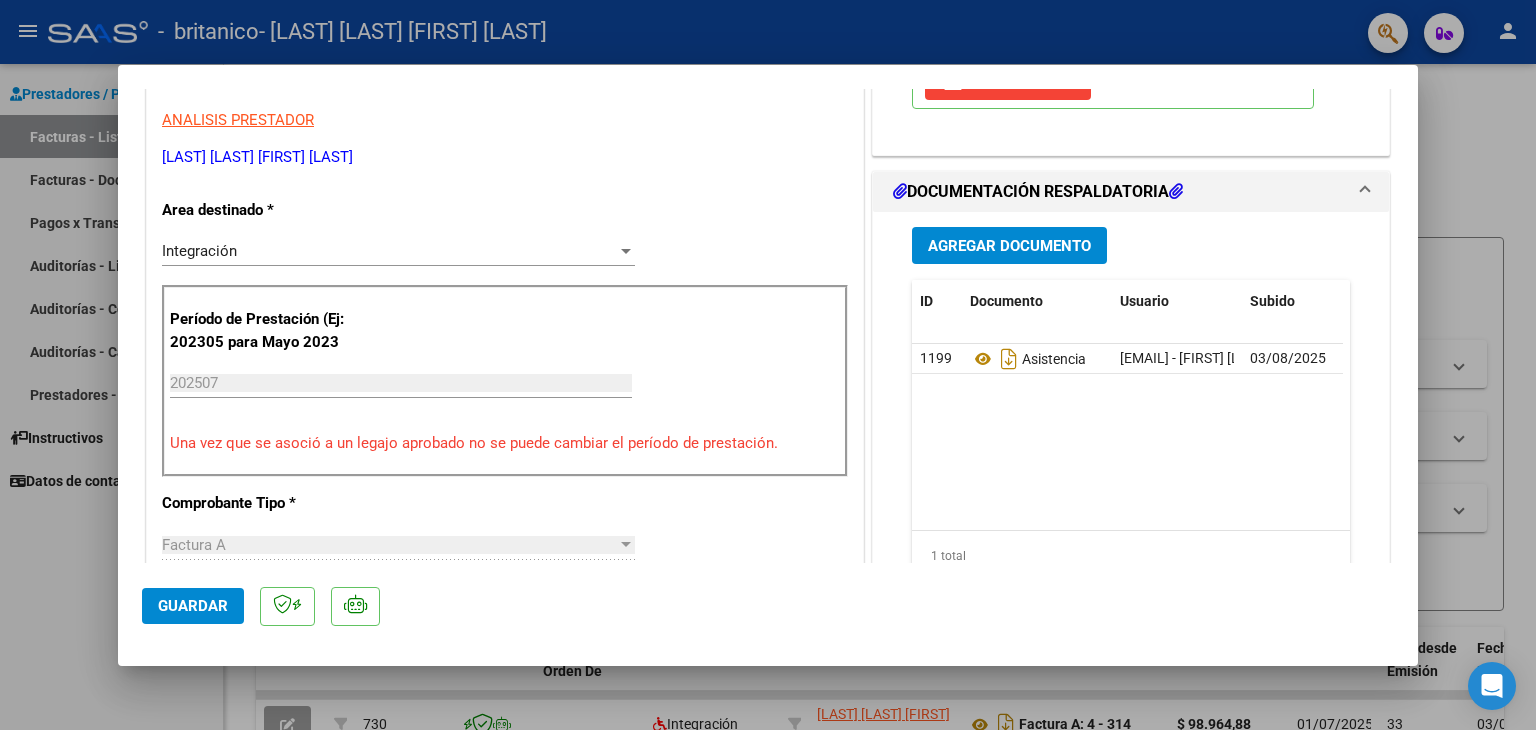 click at bounding box center [768, 365] 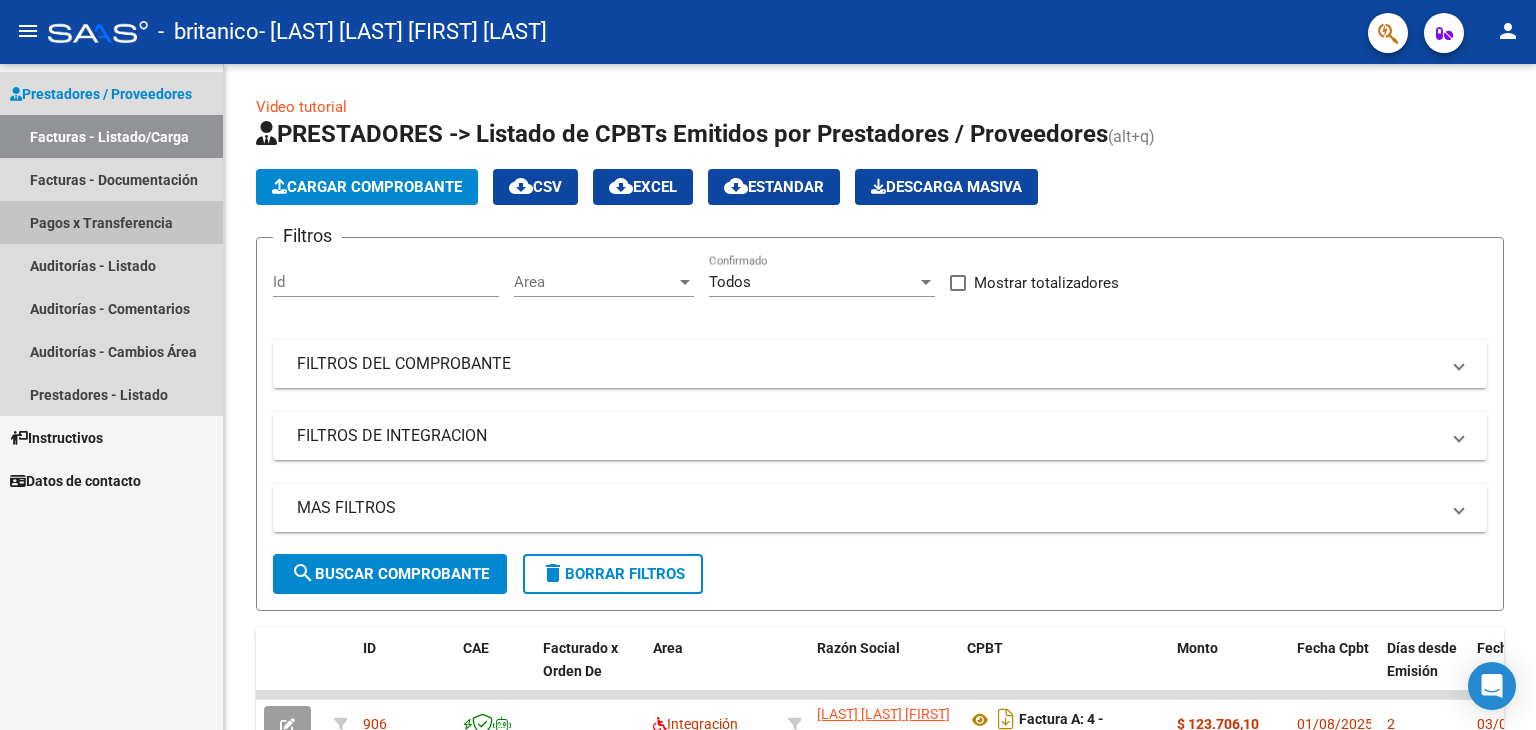 click on "Pagos x Transferencia" at bounding box center [111, 222] 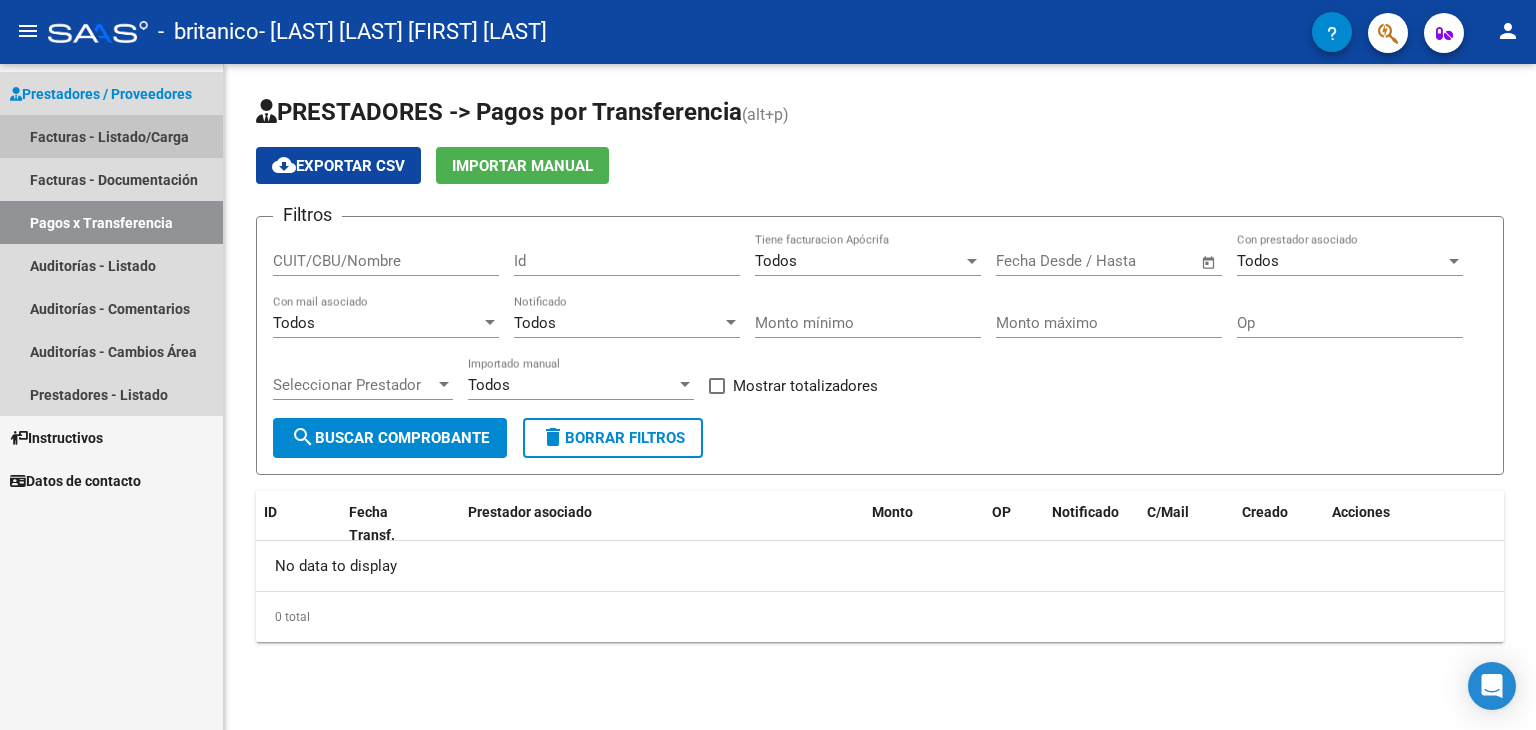 click on "Facturas - Listado/Carga" at bounding box center [111, 136] 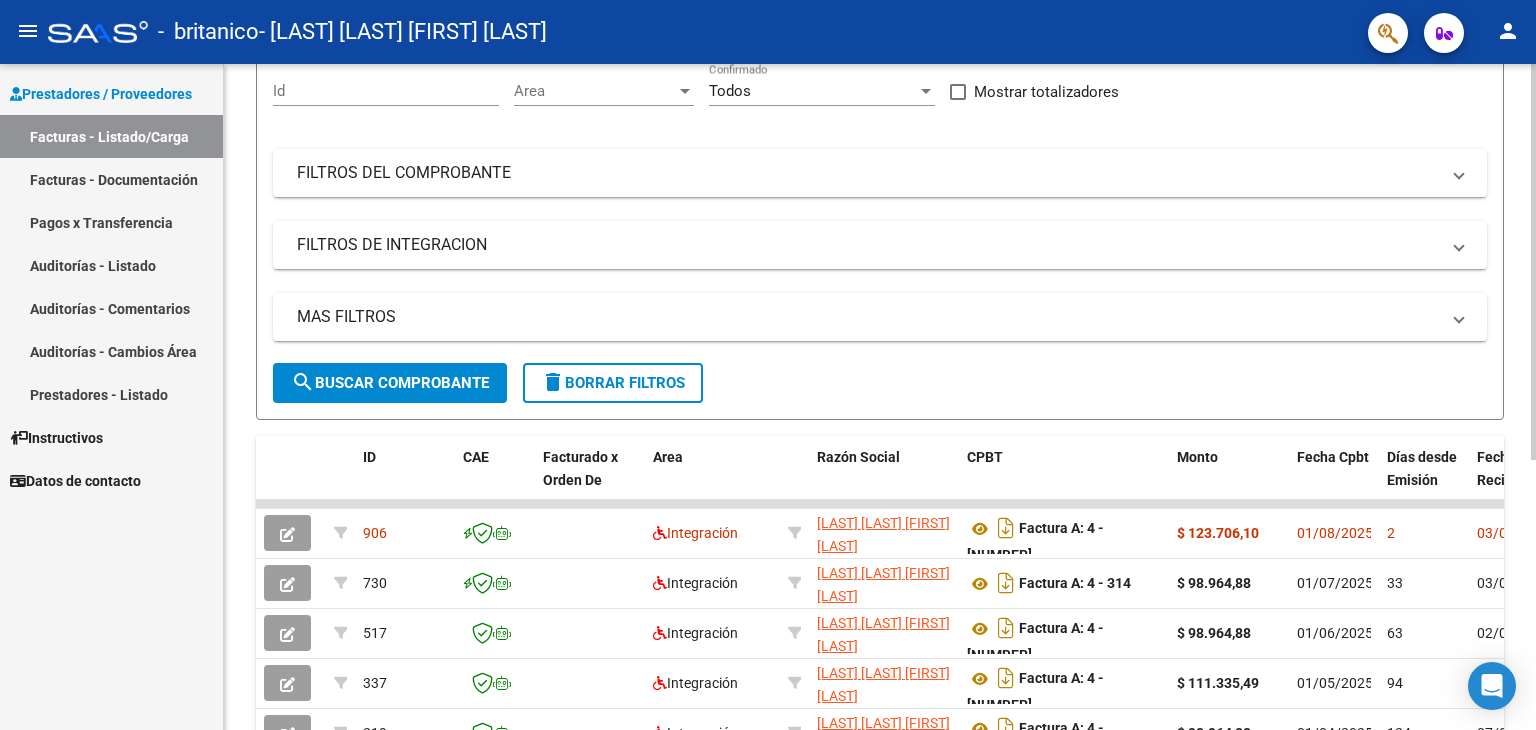 scroll, scrollTop: 200, scrollLeft: 0, axis: vertical 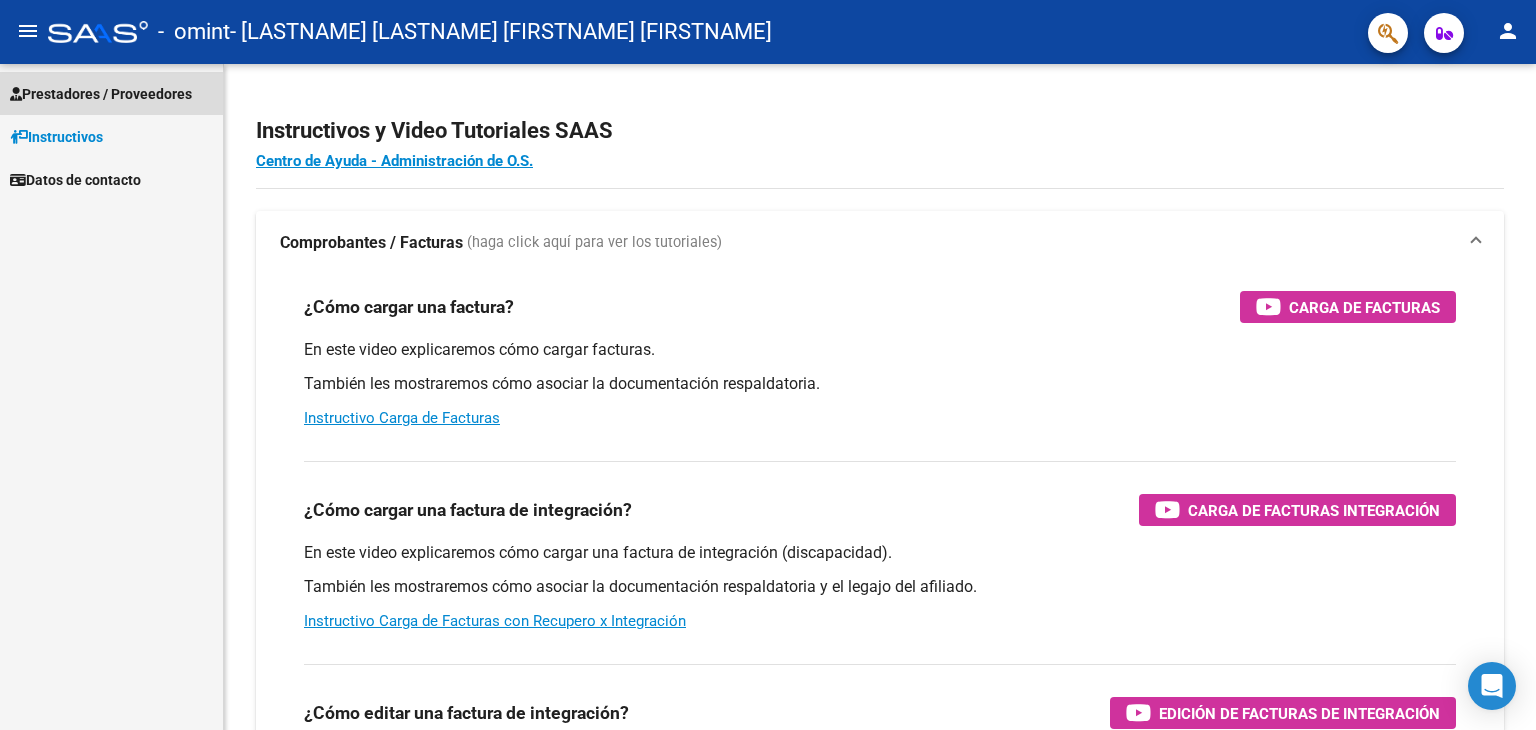 click on "Prestadores / Proveedores" at bounding box center [101, 94] 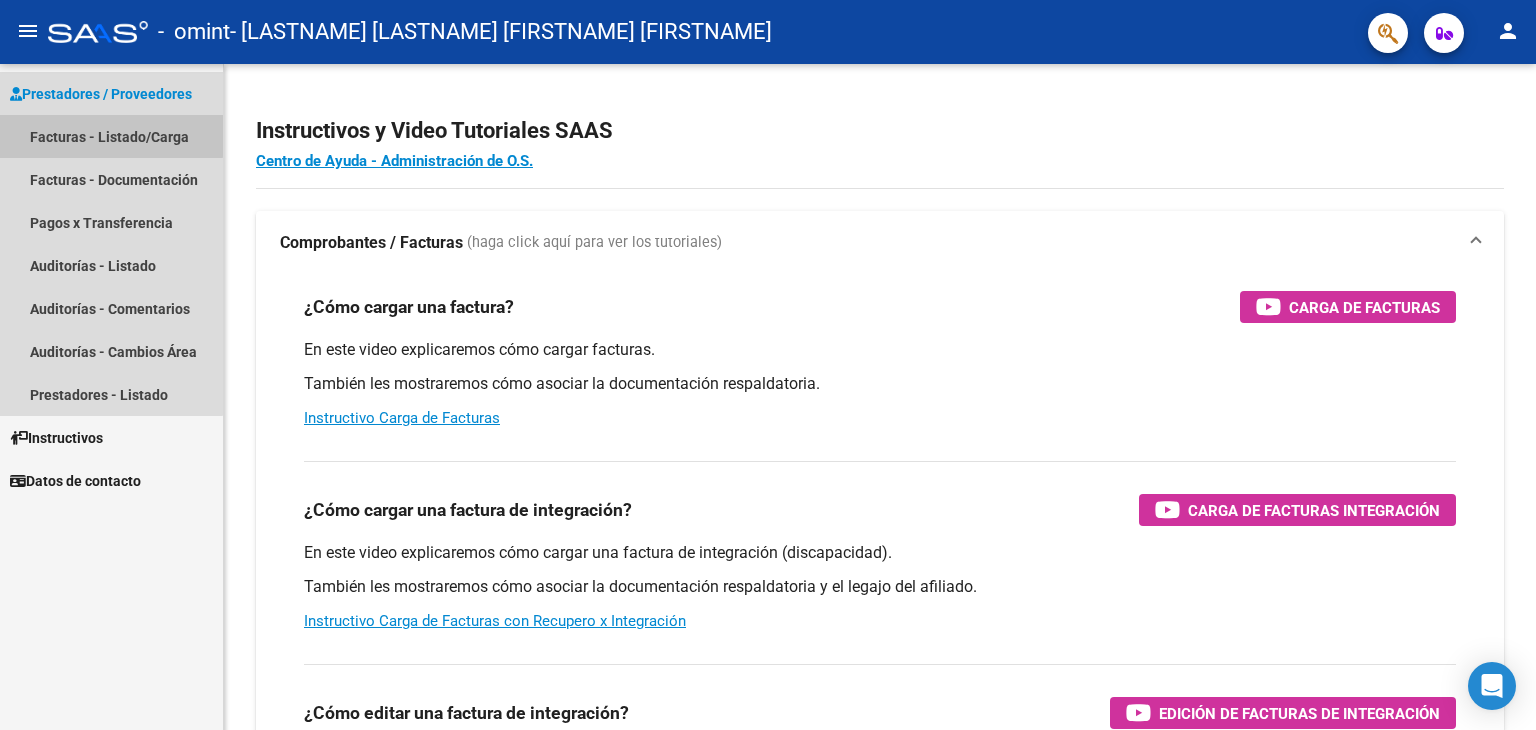 click on "Facturas - Listado/Carga" at bounding box center [111, 136] 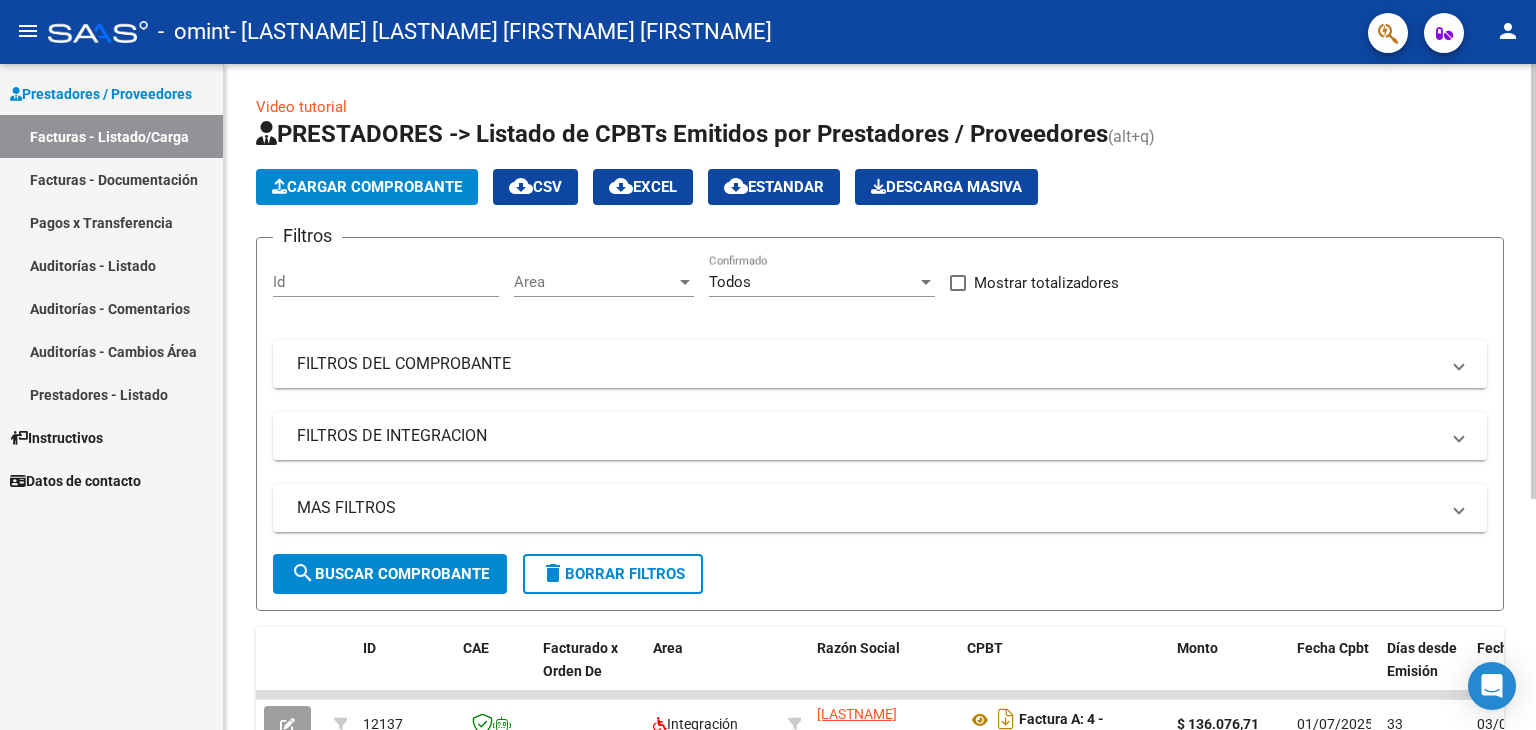 click on "Cargar Comprobante" 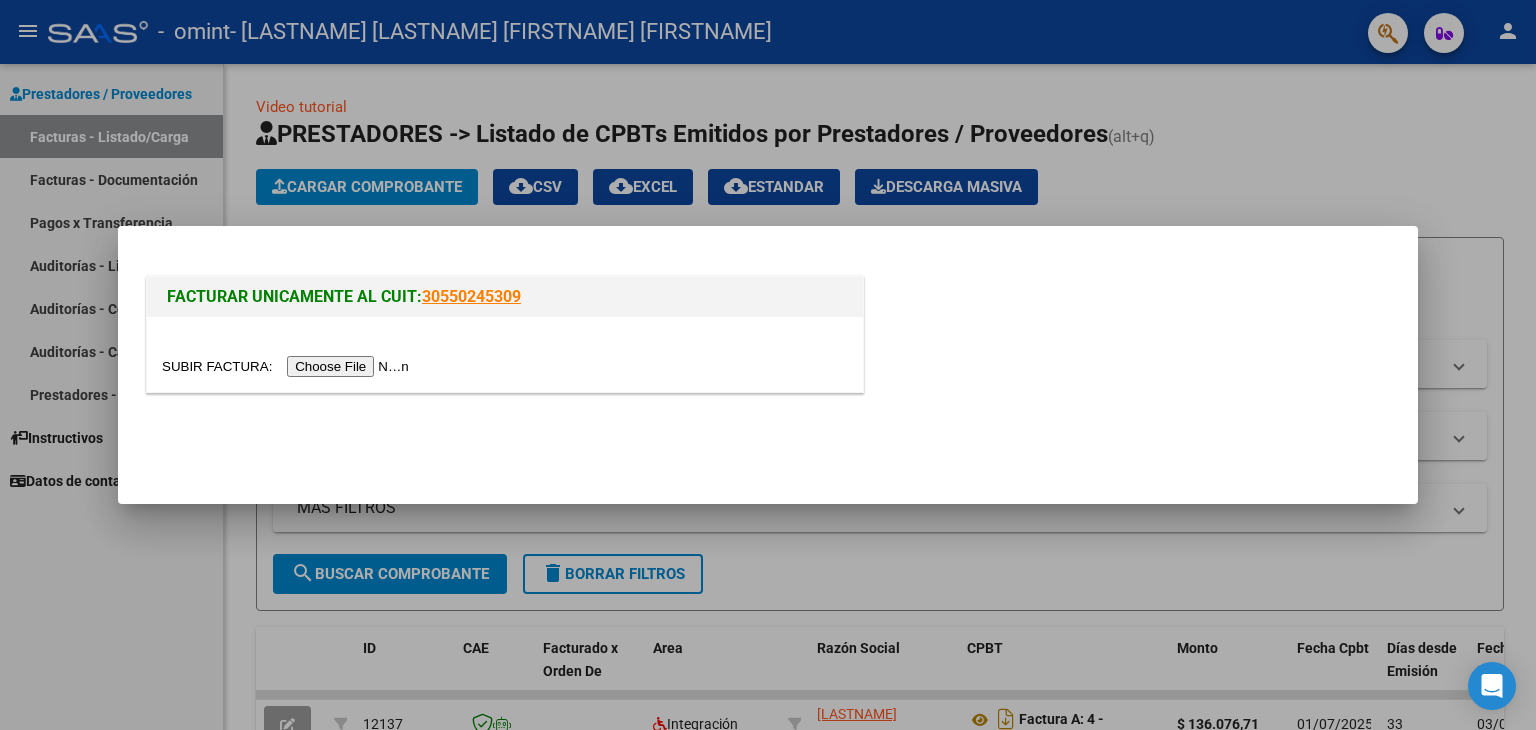 click at bounding box center (288, 366) 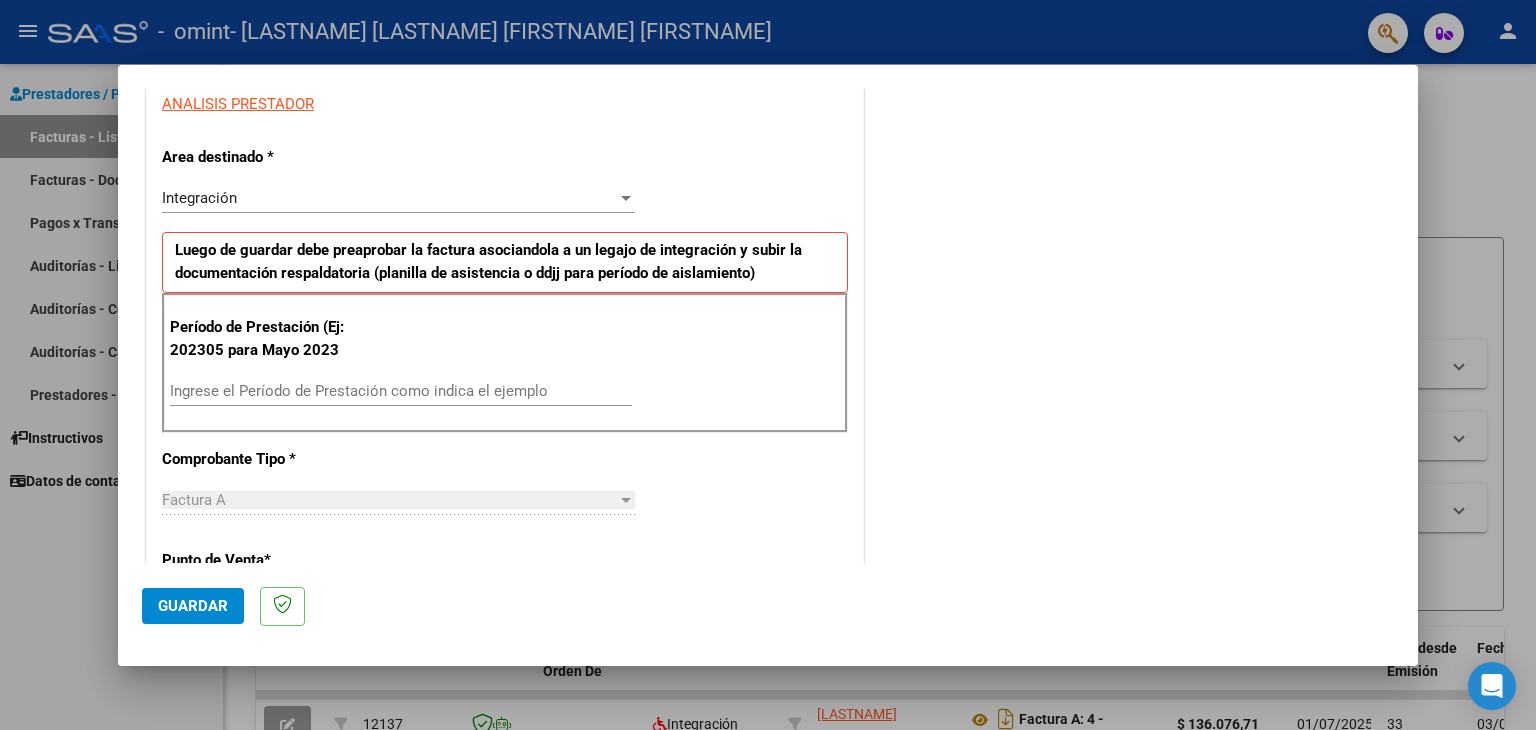scroll, scrollTop: 400, scrollLeft: 0, axis: vertical 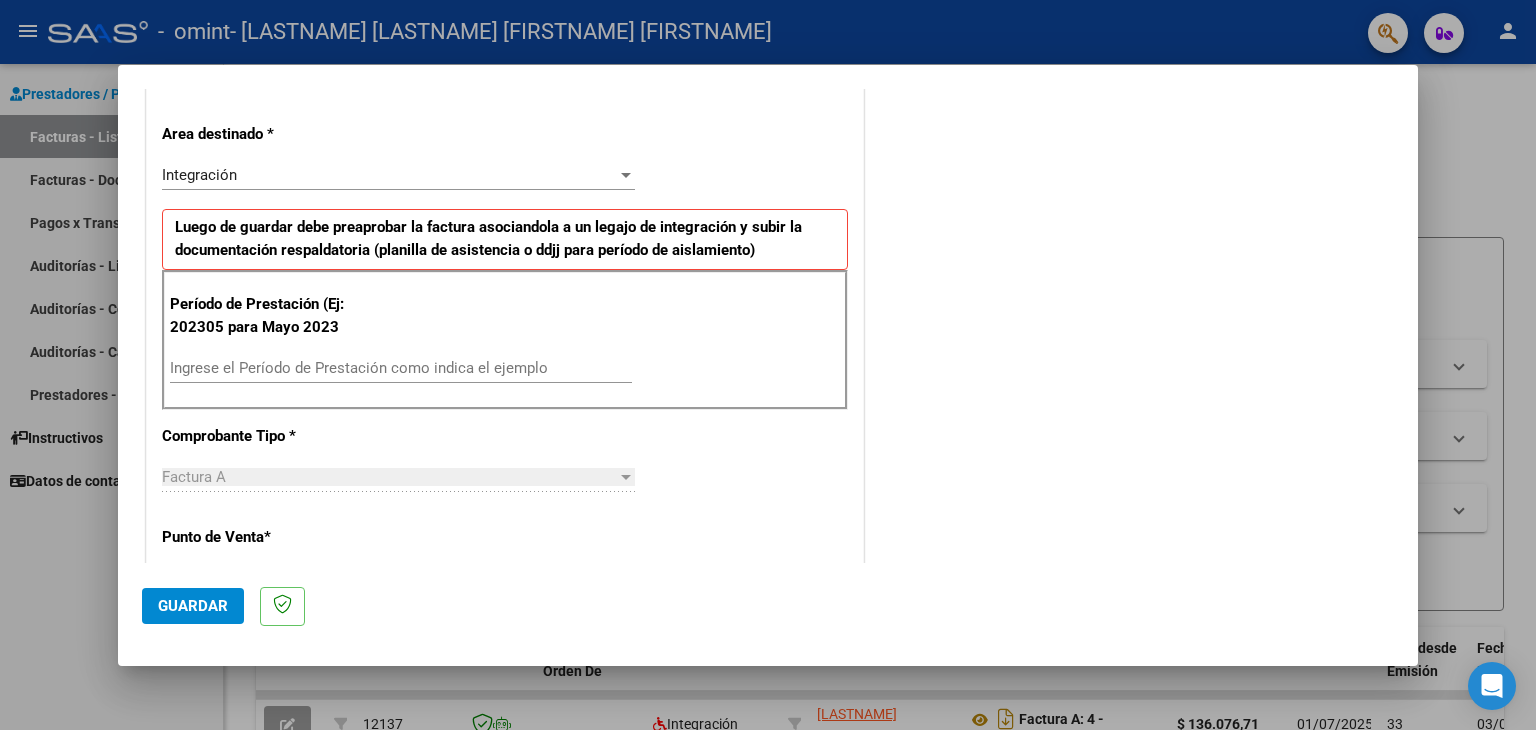 click on "Período de Prestación (Ej: 202305 para Mayo 2023    Ingrese el Período de Prestación como indica el ejemplo" at bounding box center [505, 340] 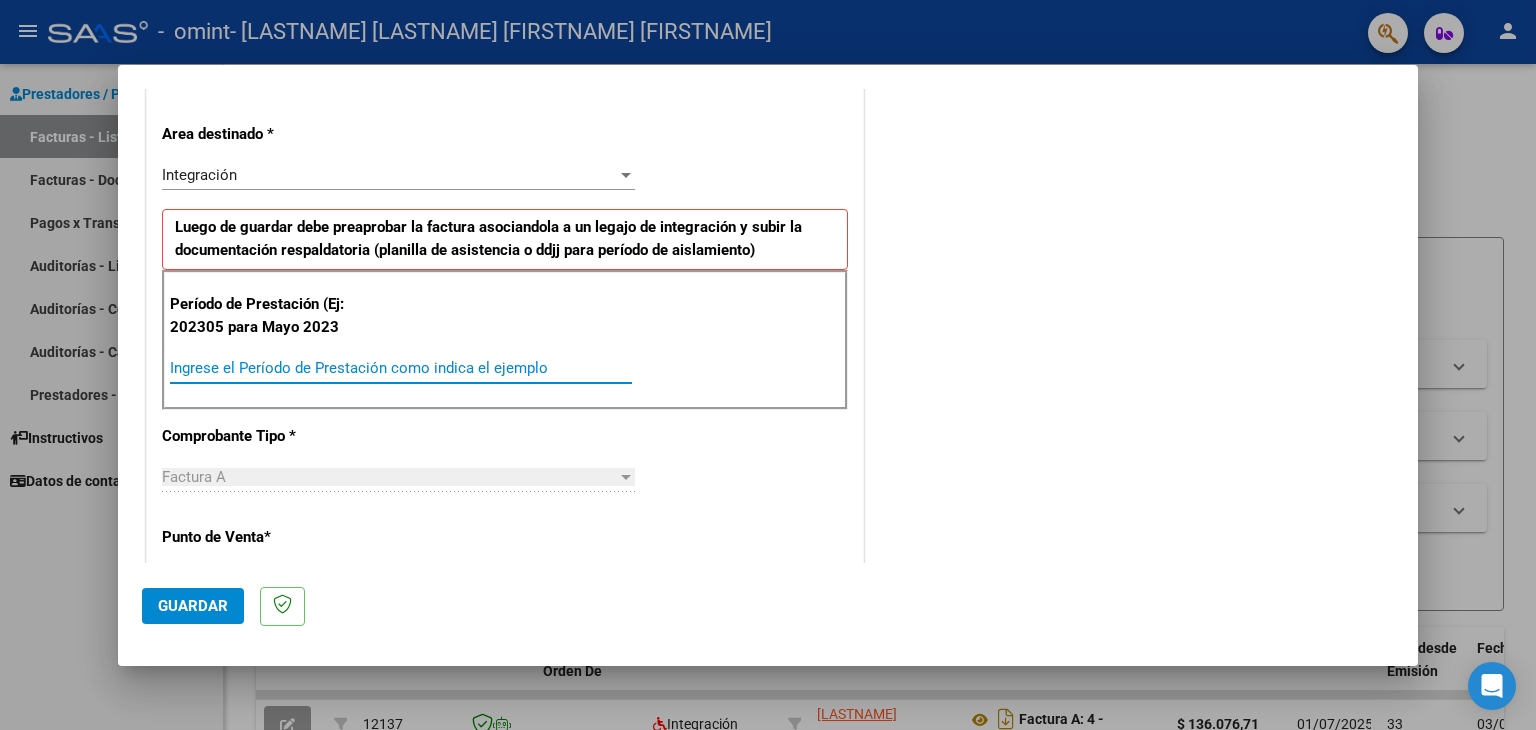 click on "Ingrese el Período de Prestación como indica el ejemplo" at bounding box center [401, 368] 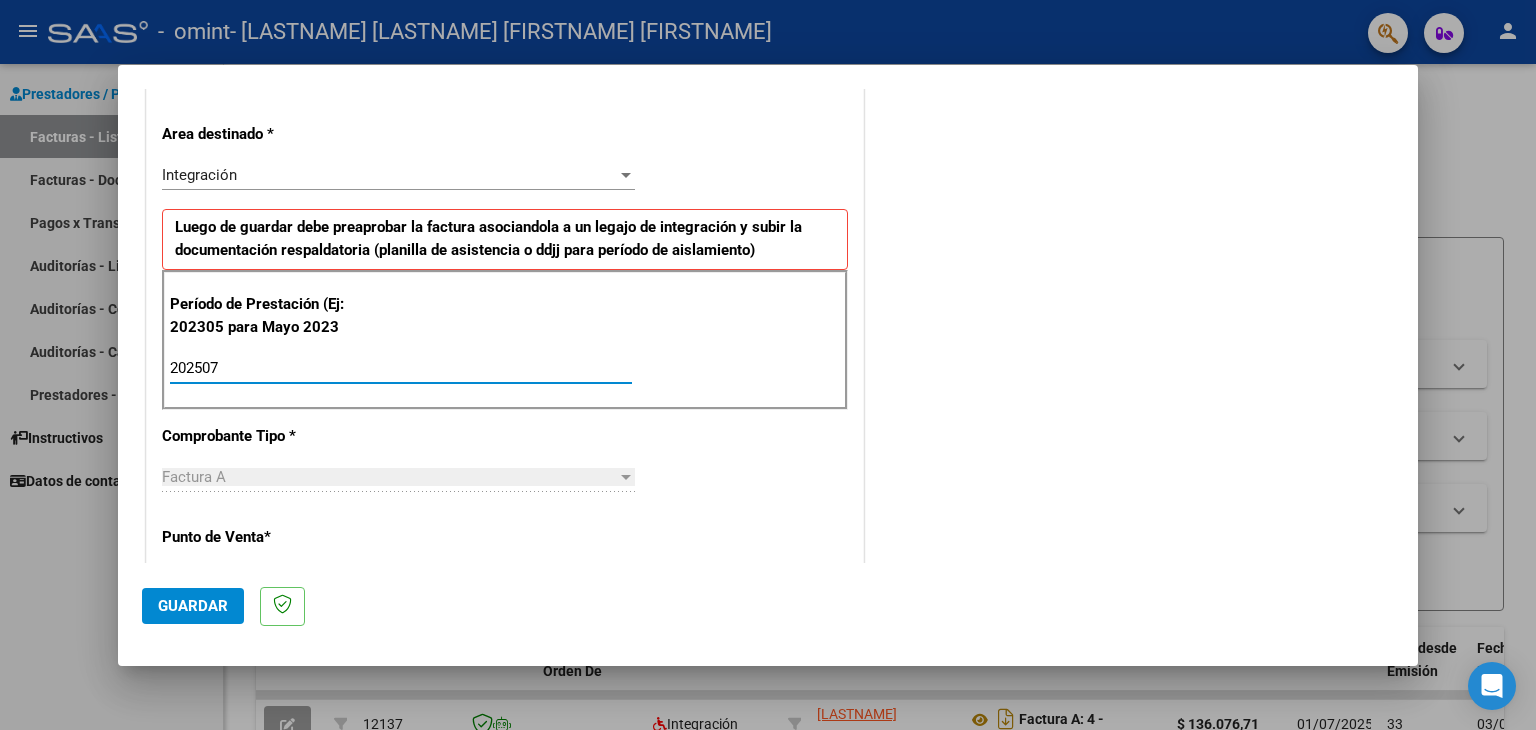 type on "202507" 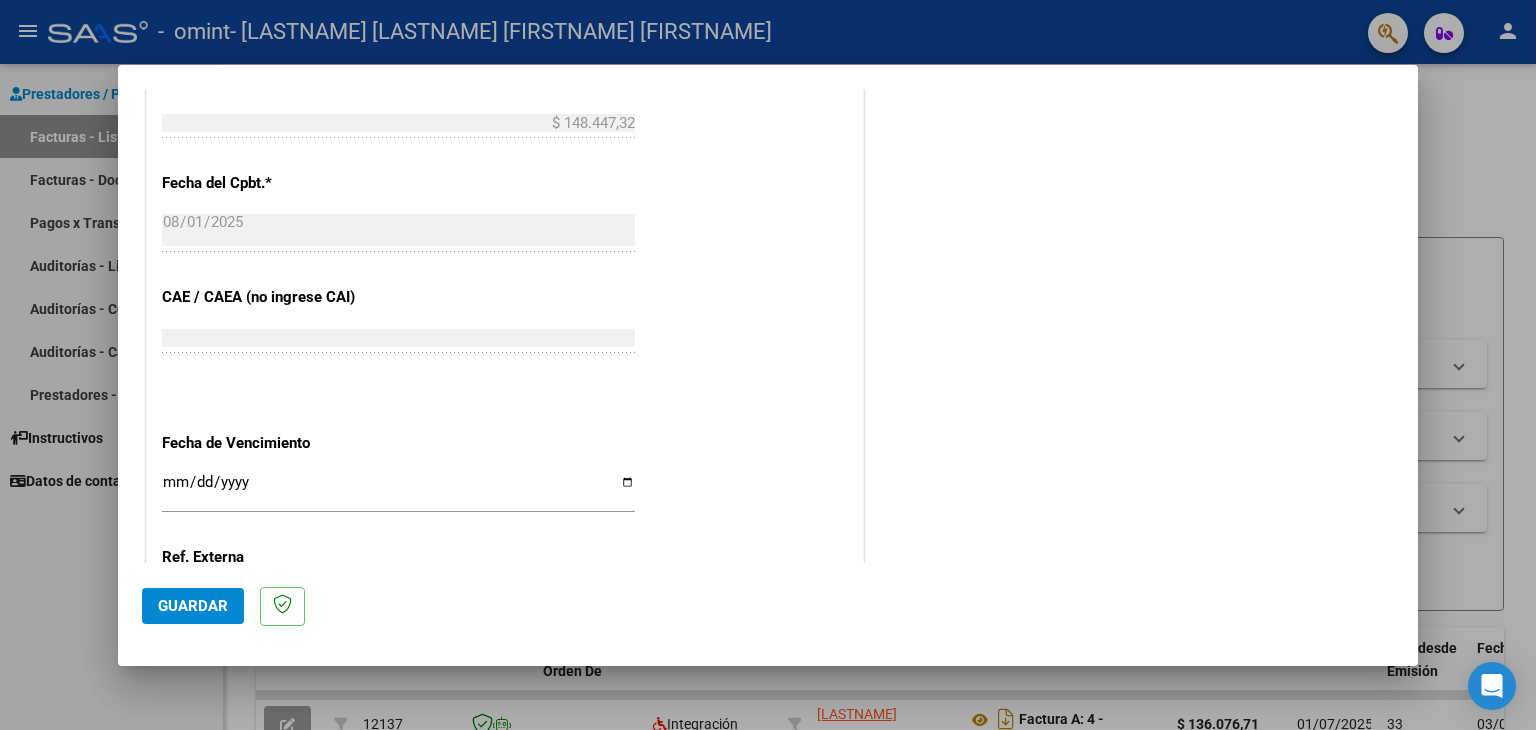 scroll, scrollTop: 1100, scrollLeft: 0, axis: vertical 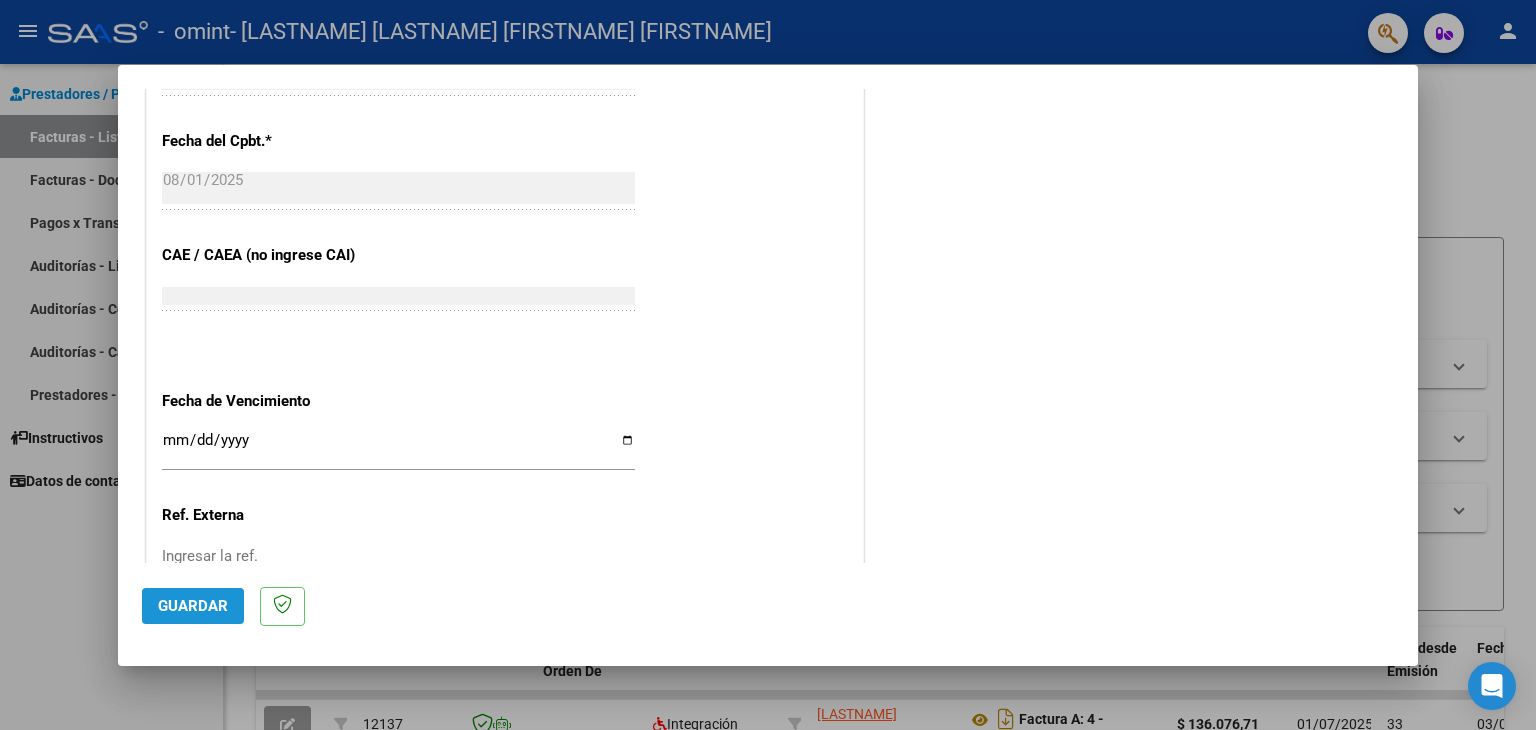 click on "Guardar" 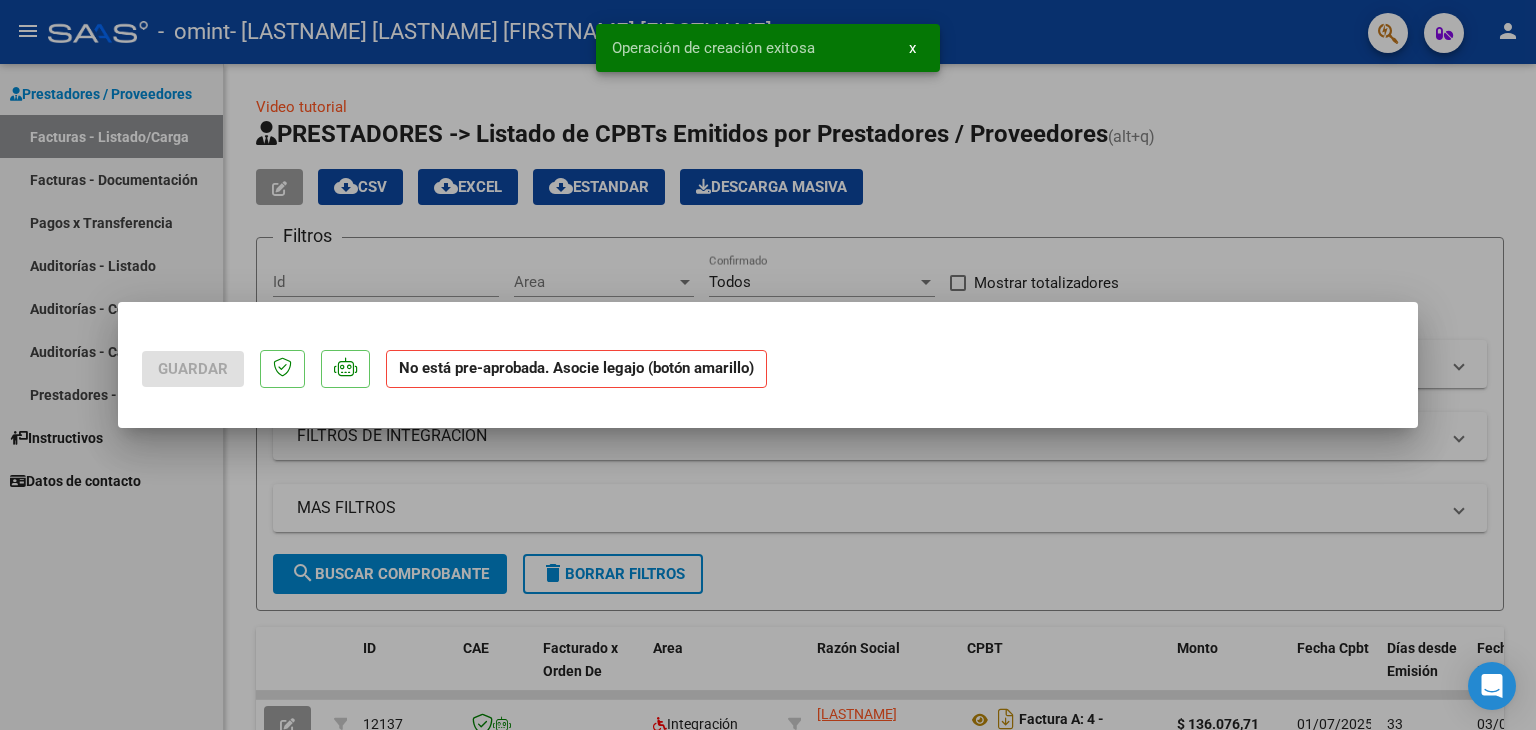 scroll, scrollTop: 0, scrollLeft: 0, axis: both 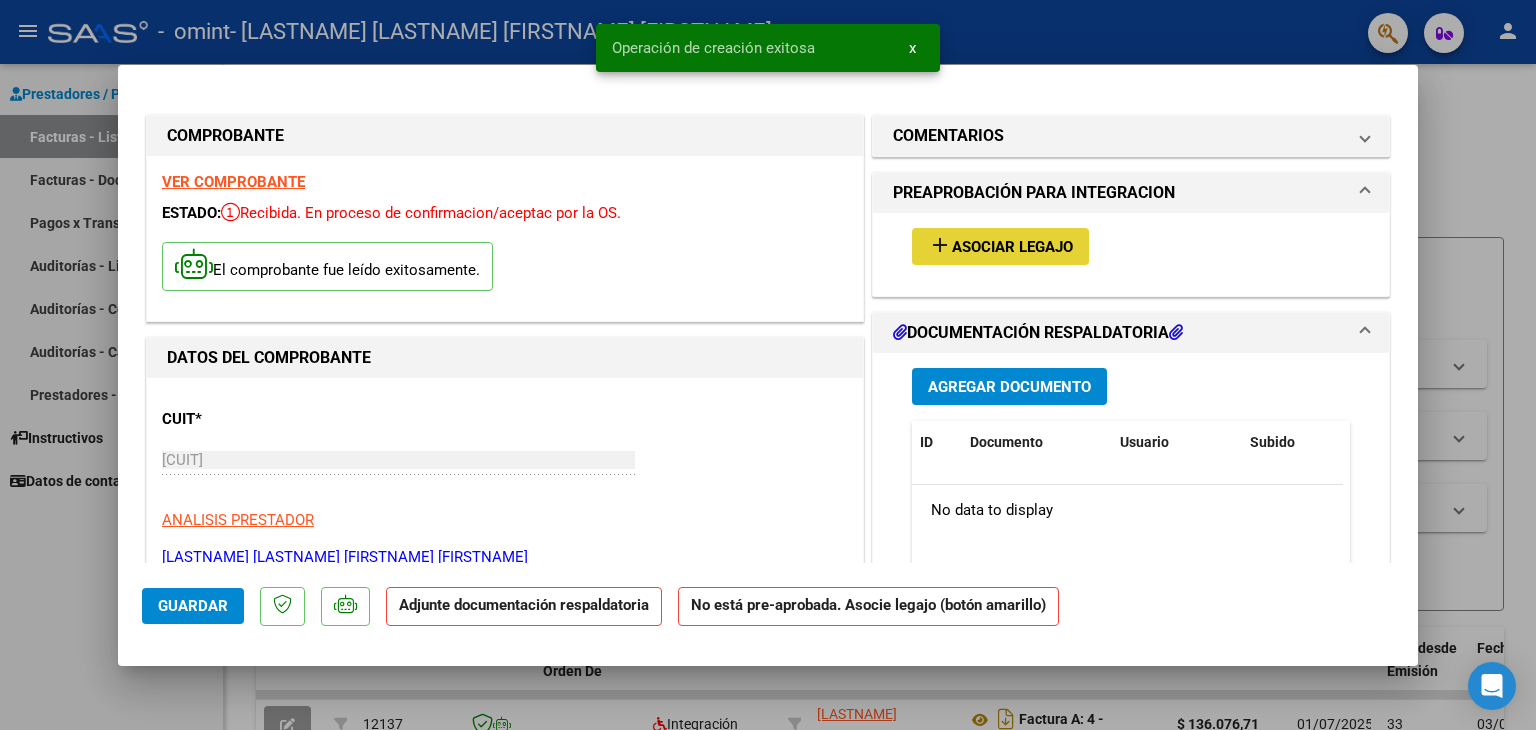 click on "Asociar Legajo" at bounding box center [1012, 247] 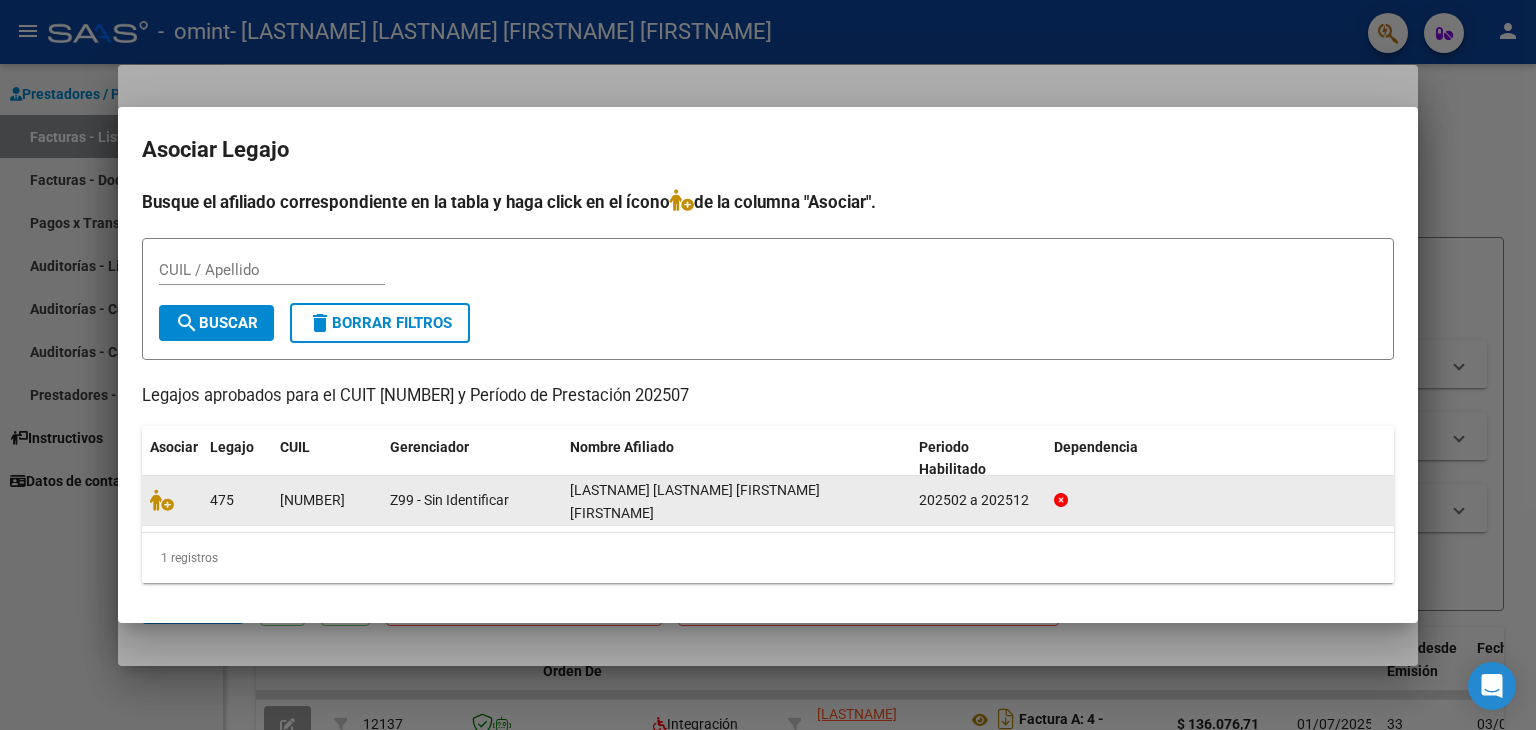 click 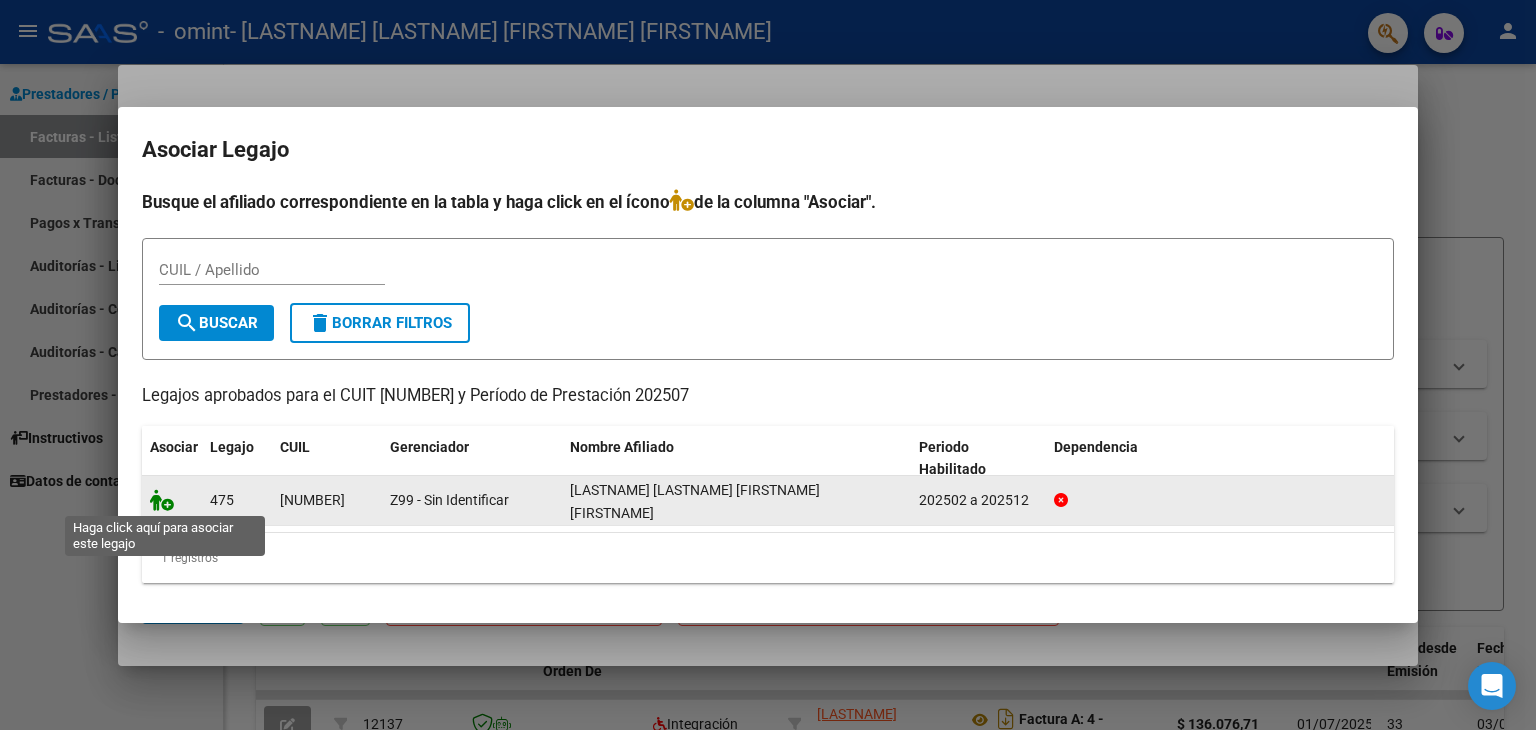 click 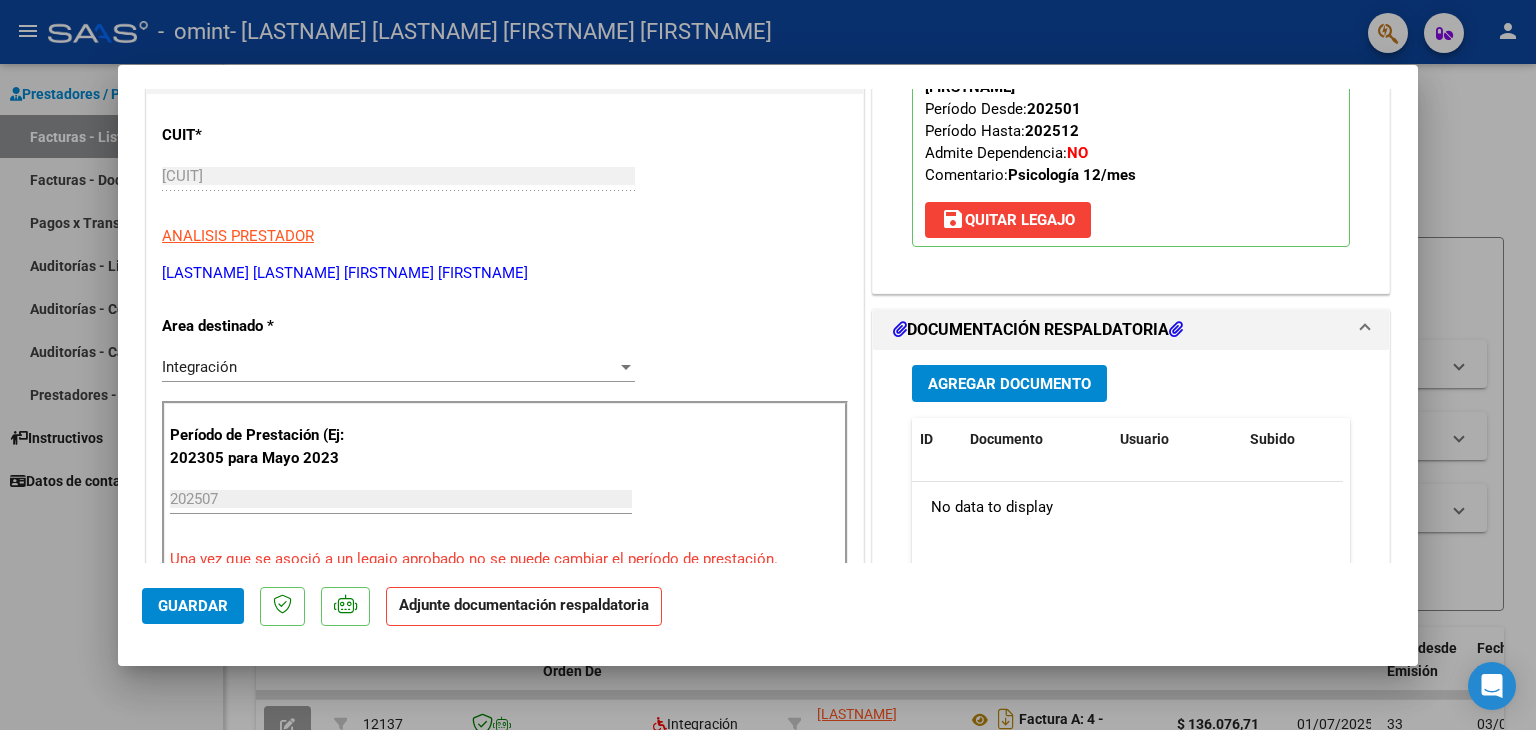 scroll, scrollTop: 300, scrollLeft: 0, axis: vertical 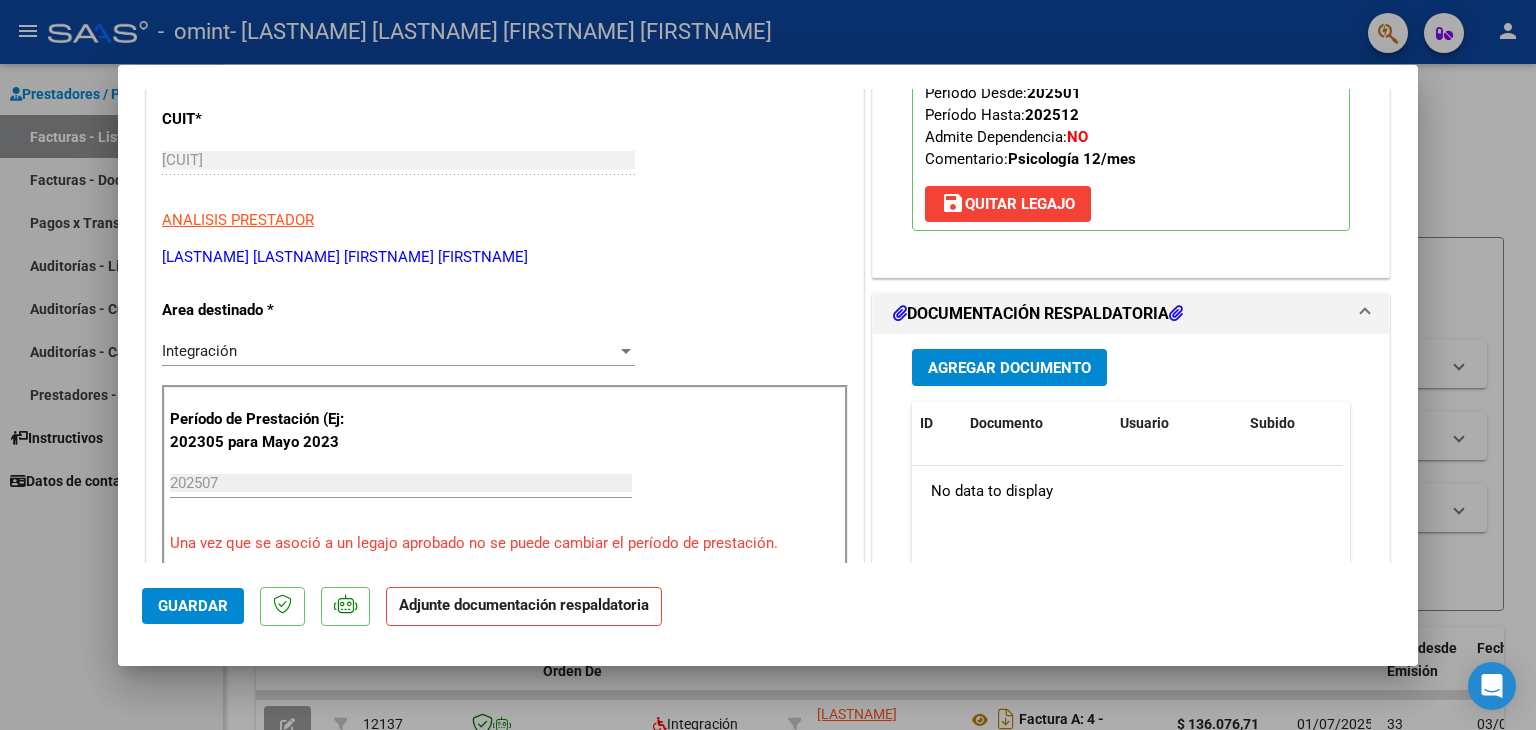 click on "CUIT  *   27-26687391-9 Ingresar CUIT  ANALISIS PRESTADOR  PEREZ SCRINZI MARIA SOLEDAD  ARCA Padrón" at bounding box center (505, 181) 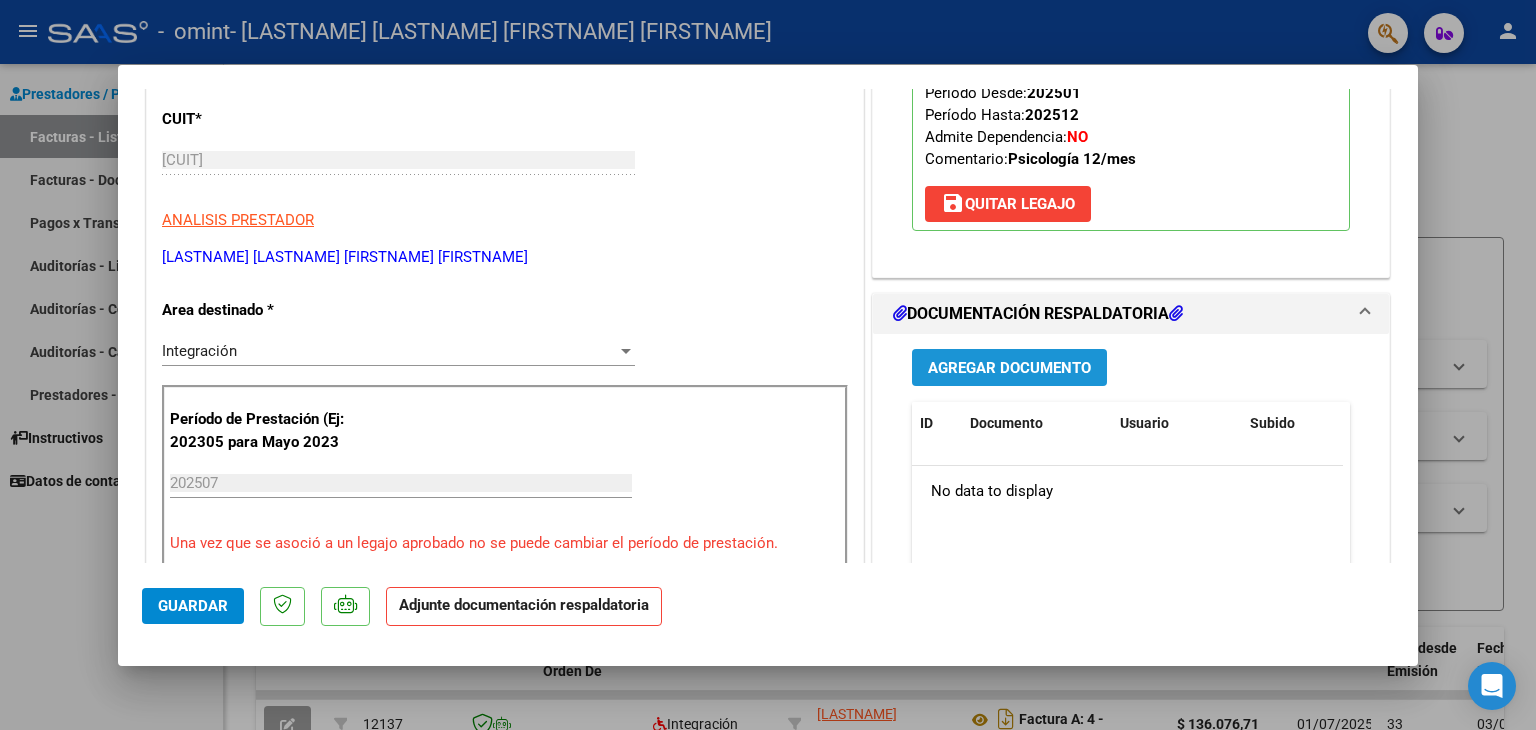click on "Agregar Documento" at bounding box center [1009, 368] 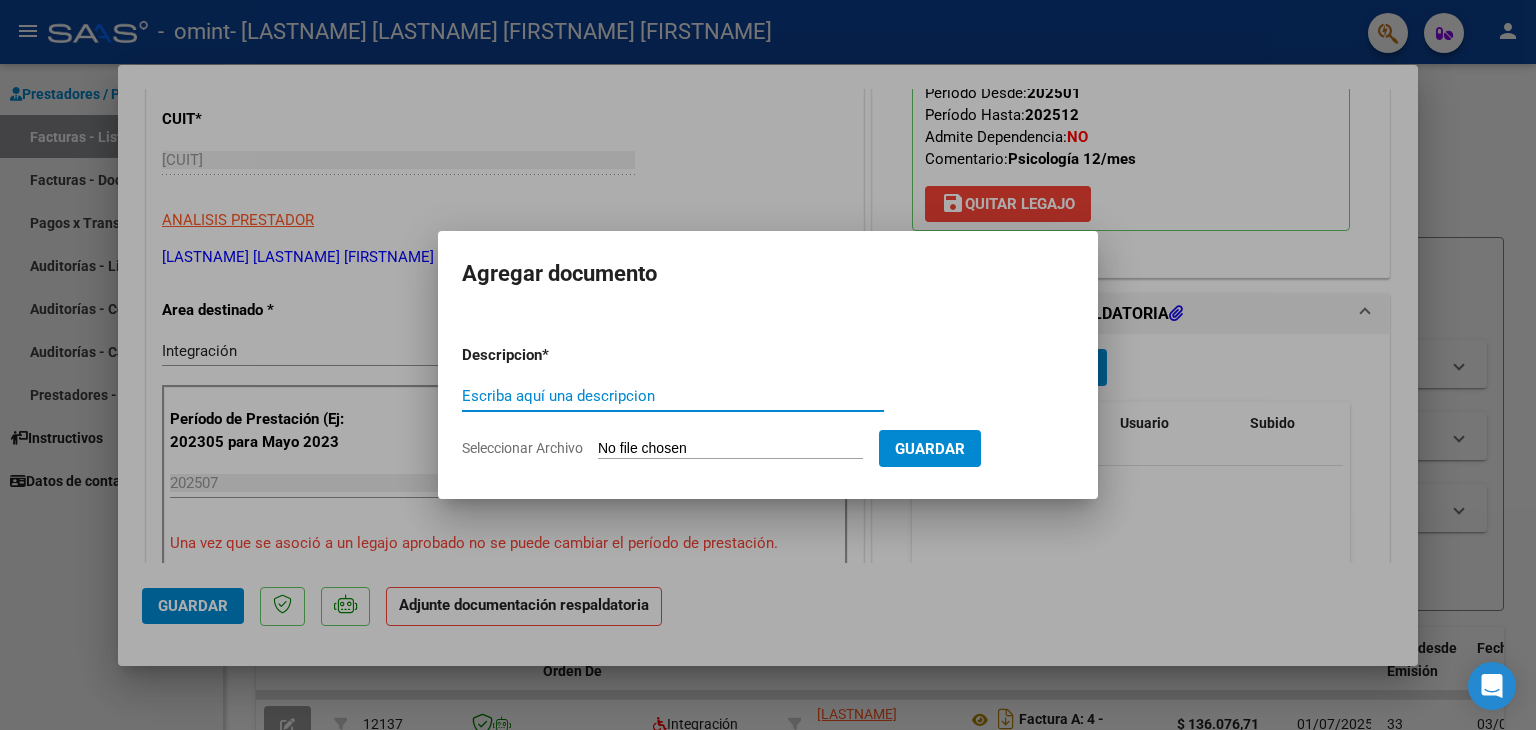 click on "Seleccionar Archivo" at bounding box center (730, 449) 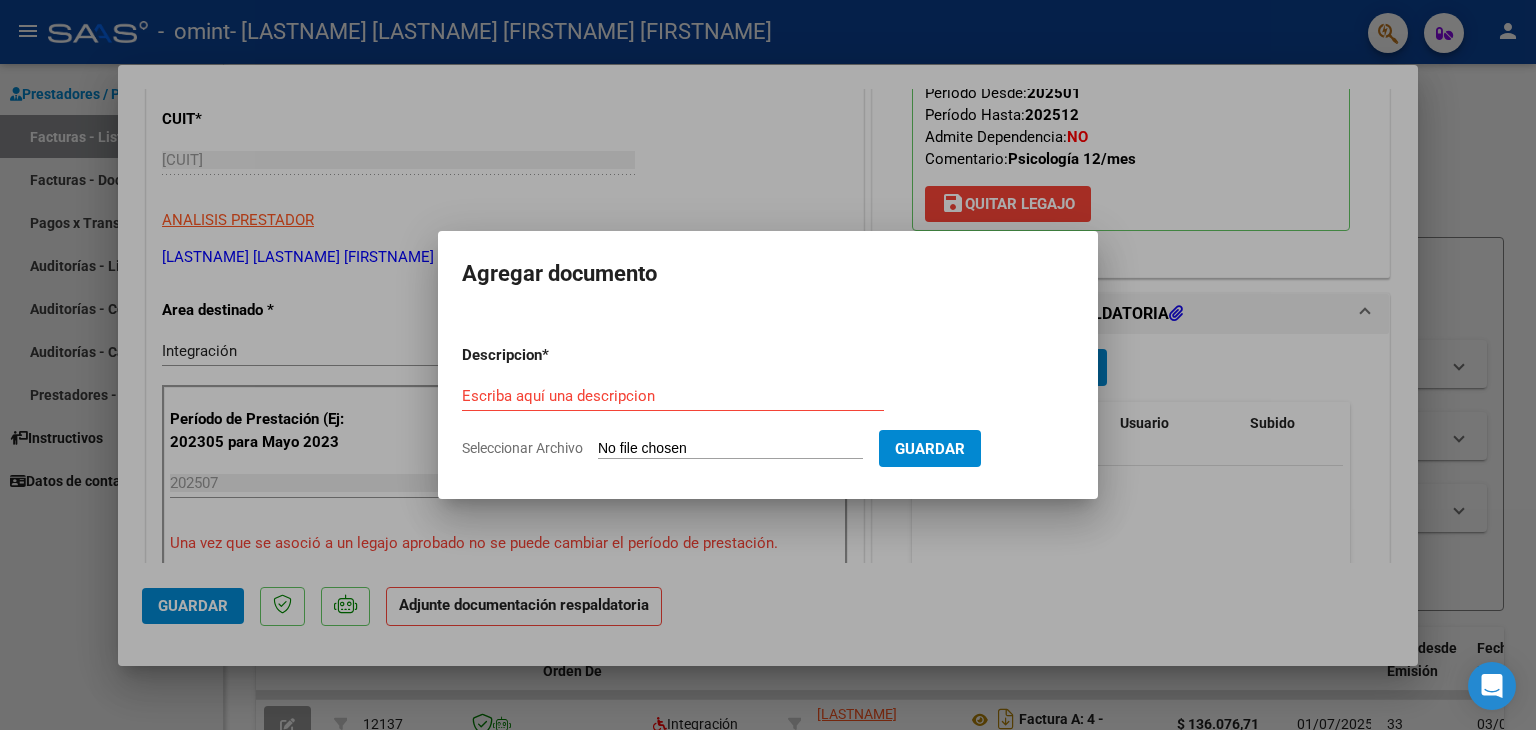 type on "C:\fakepath\ASISTEN.pdf" 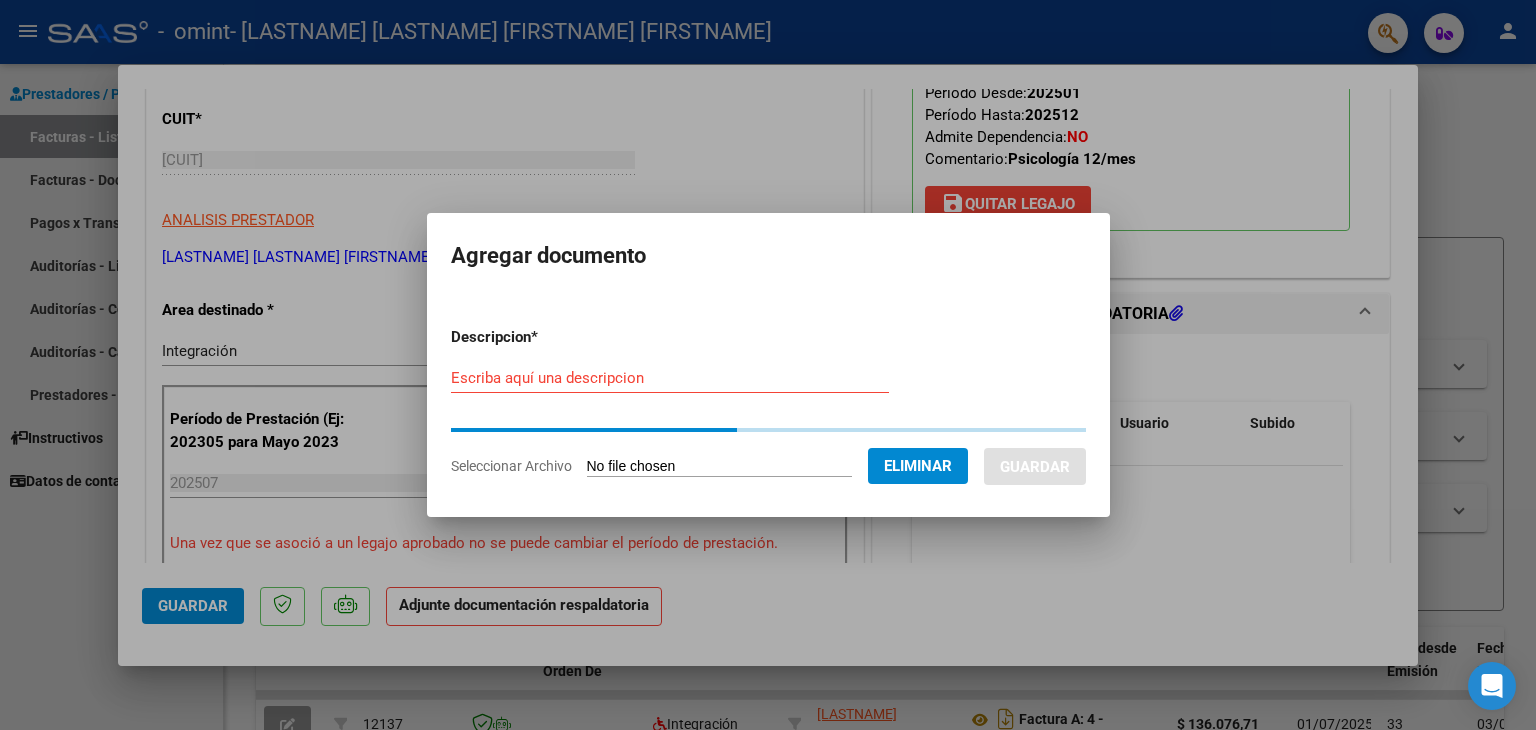 click on "Escriba aquí una descripcion" at bounding box center (670, 378) 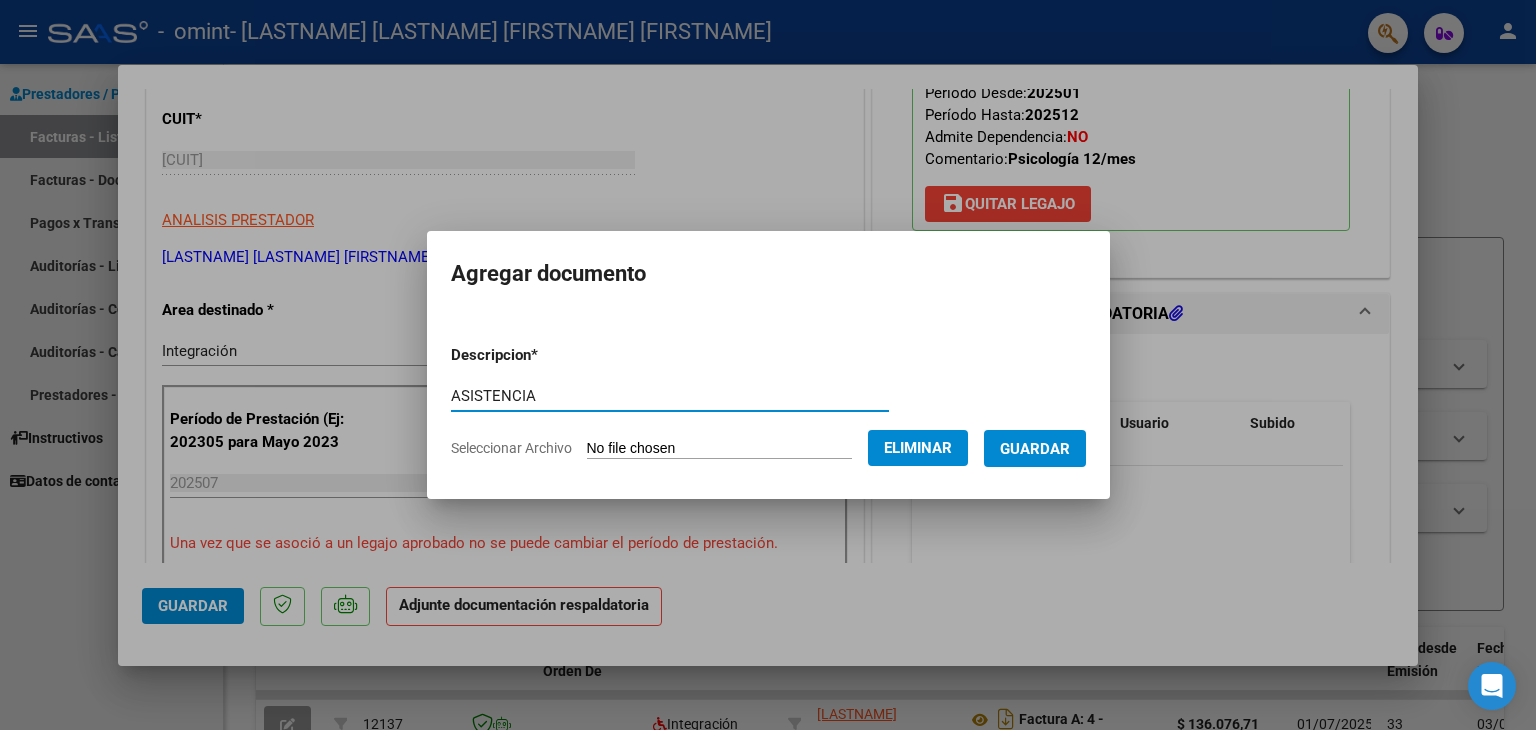 type on "ASISTENCIA" 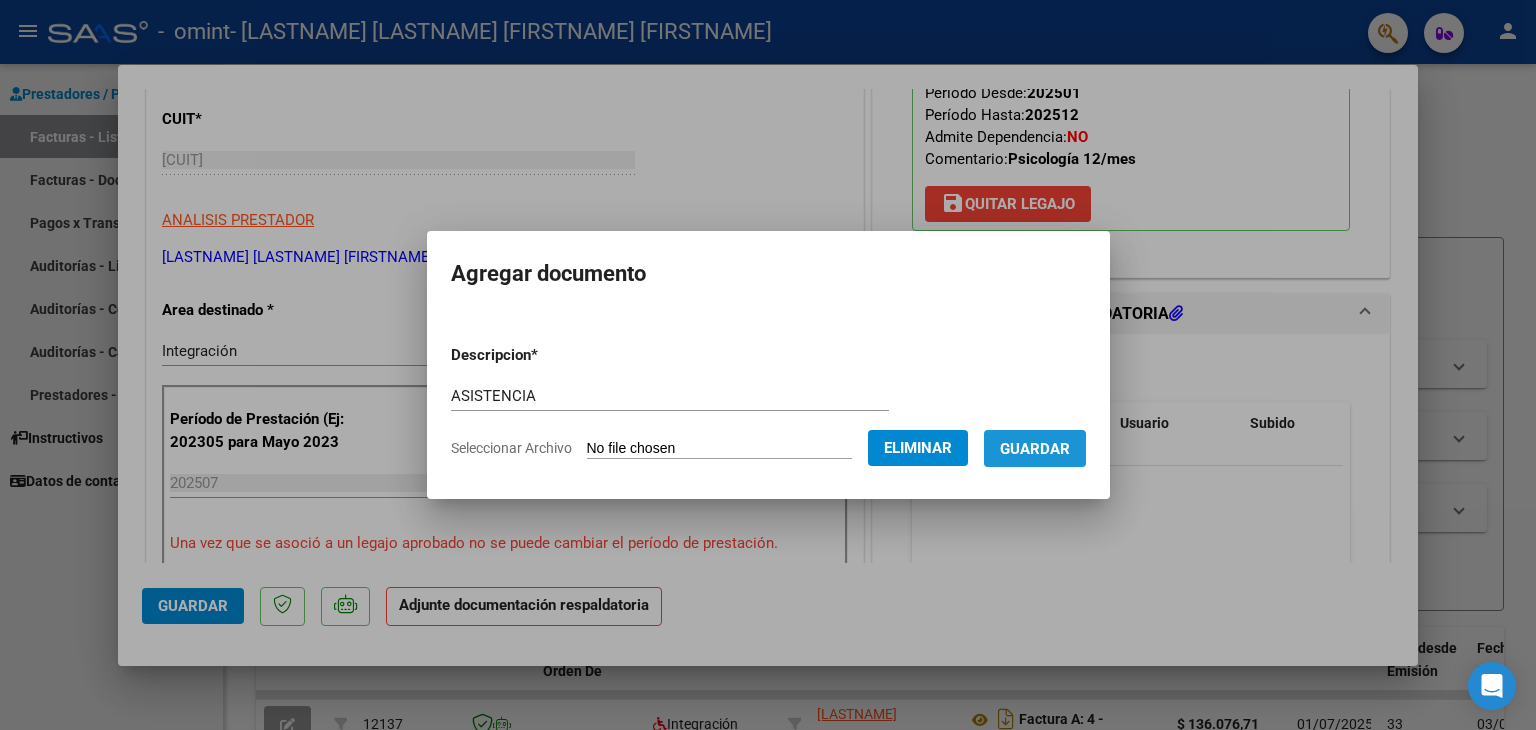 click on "Guardar" at bounding box center [1035, 449] 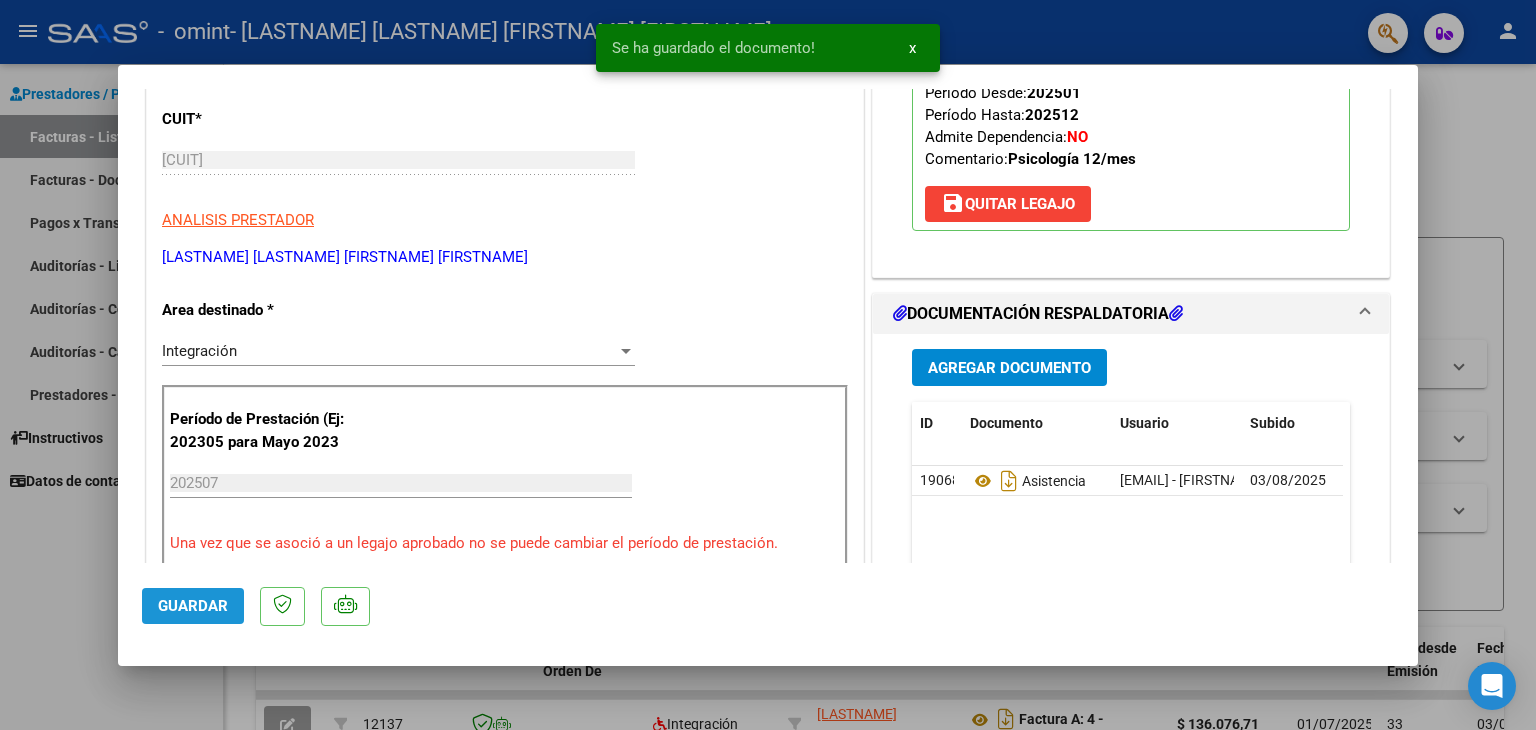 click on "Guardar" 